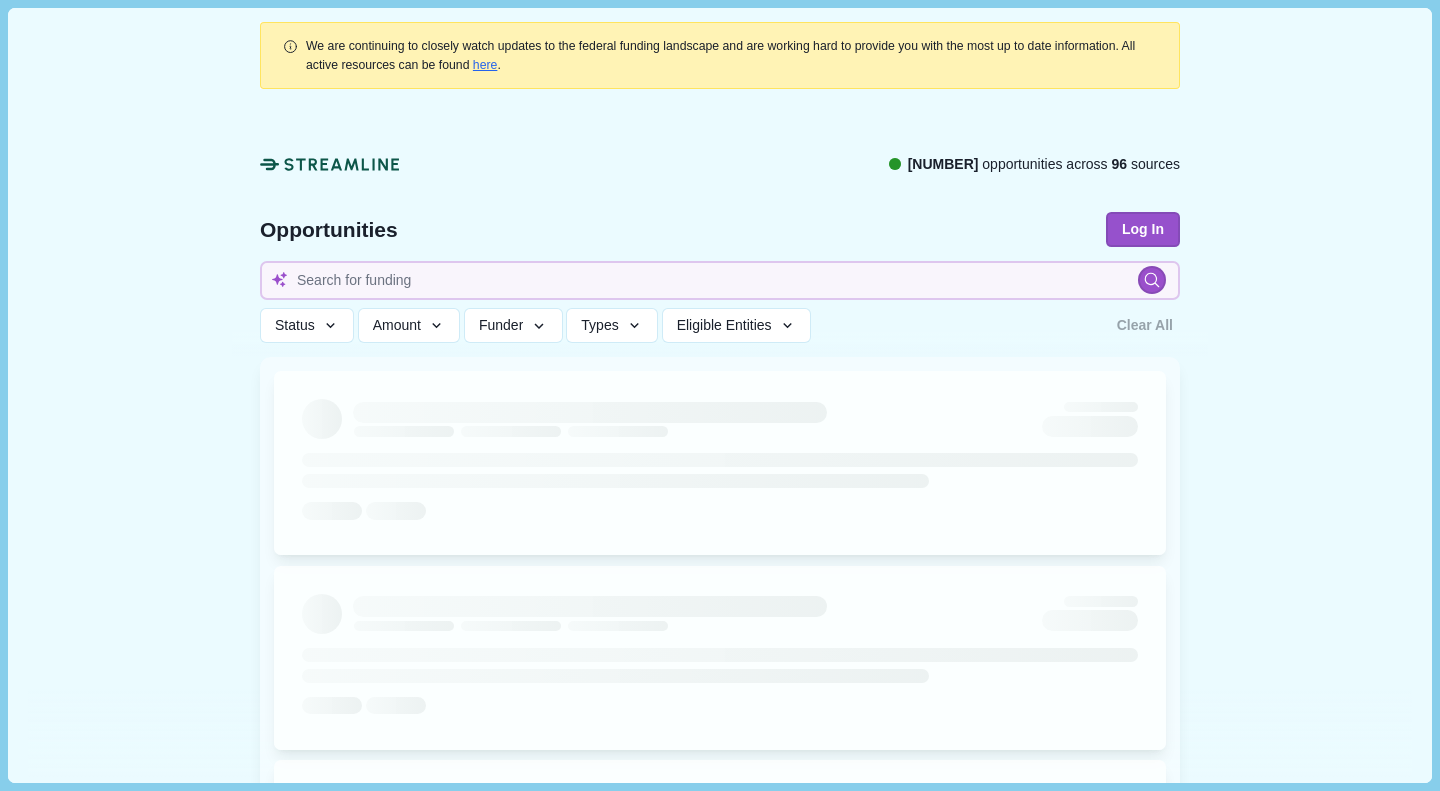 type 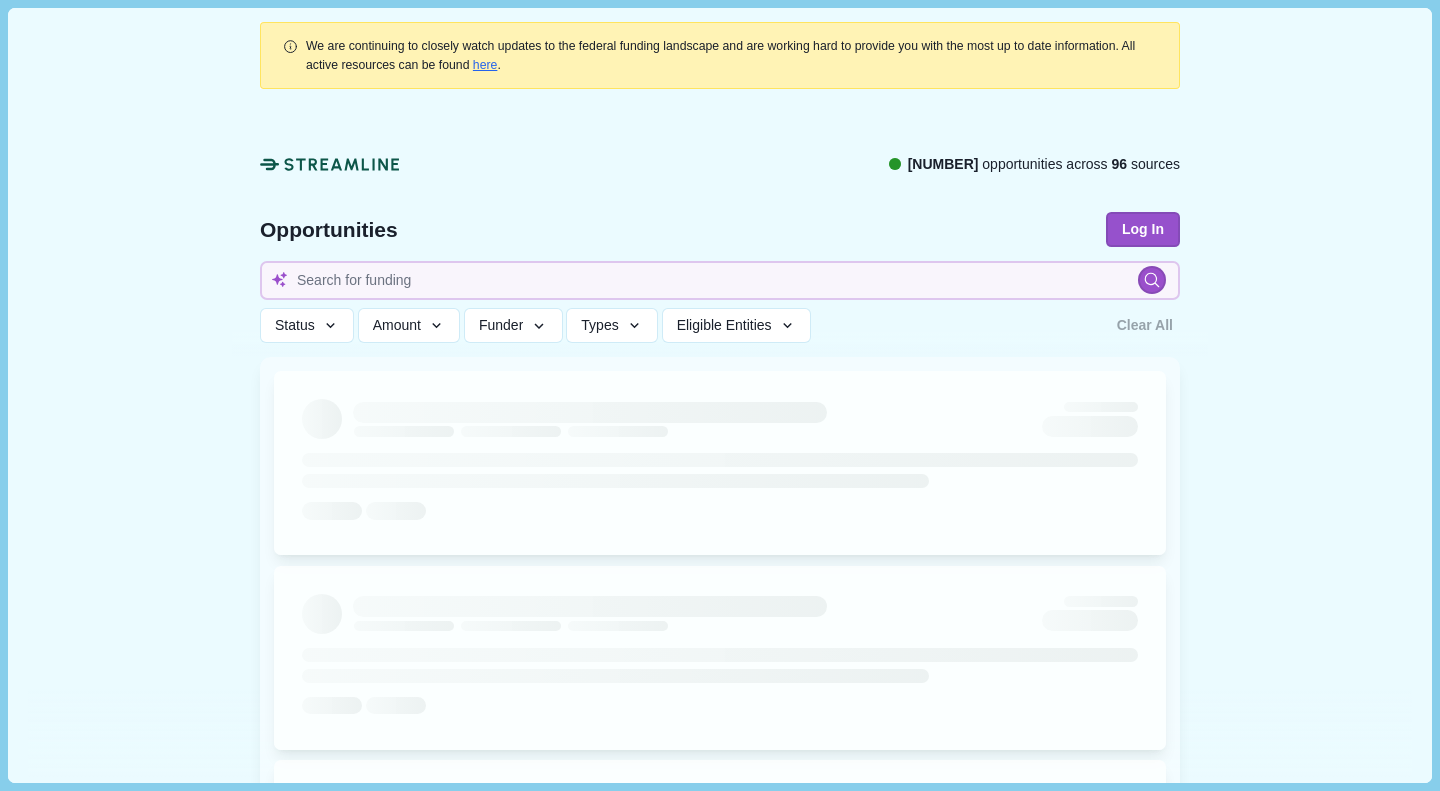 type 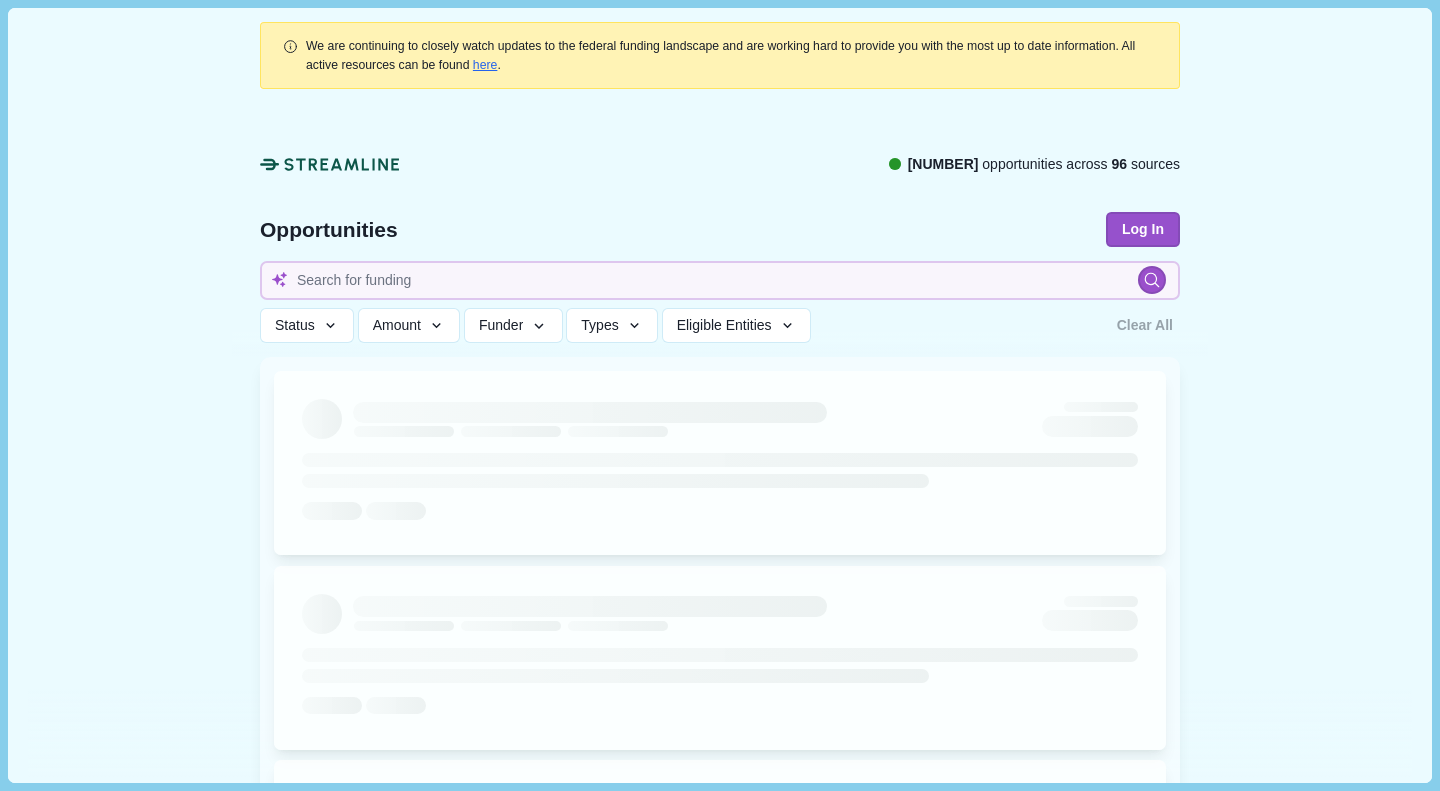 type 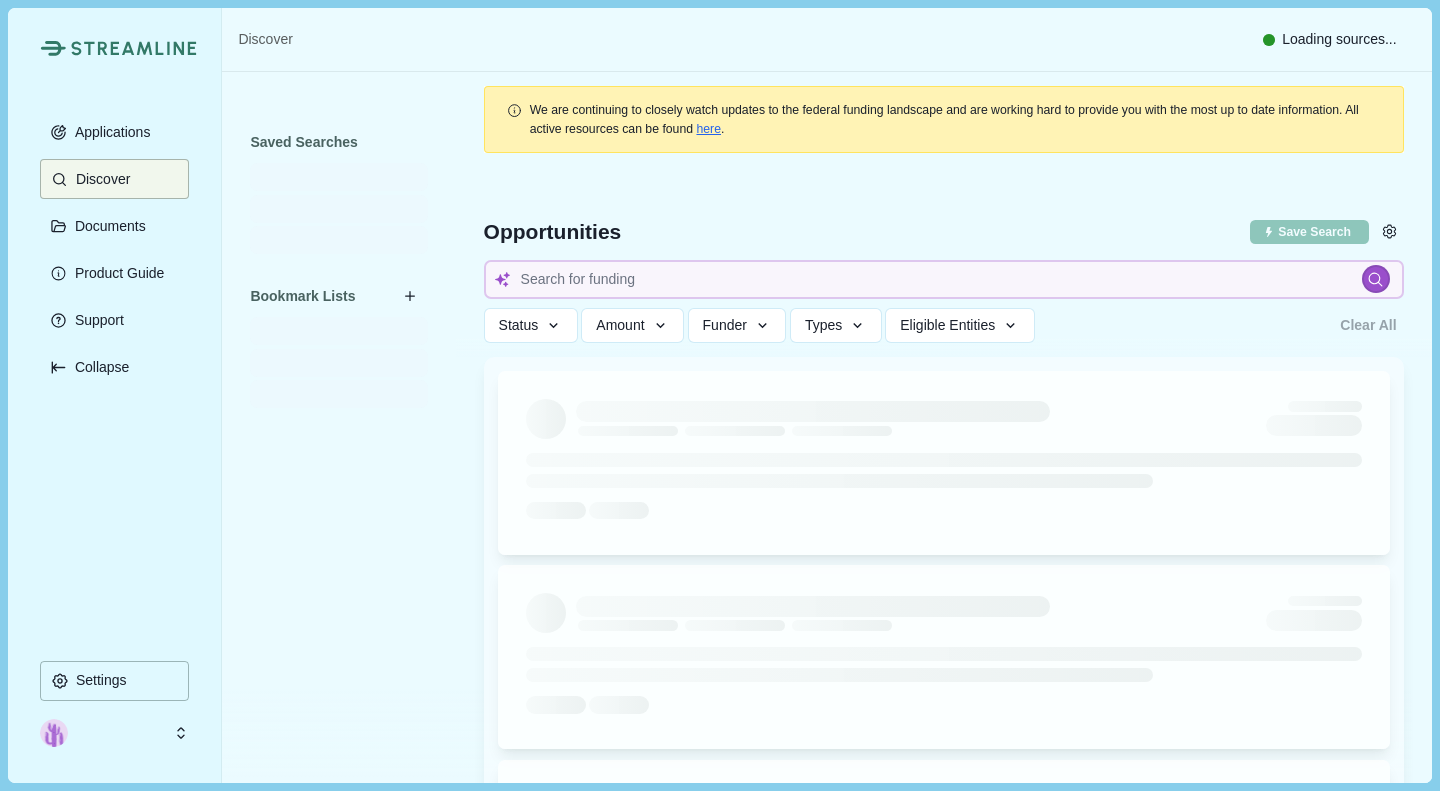 scroll, scrollTop: 0, scrollLeft: 0, axis: both 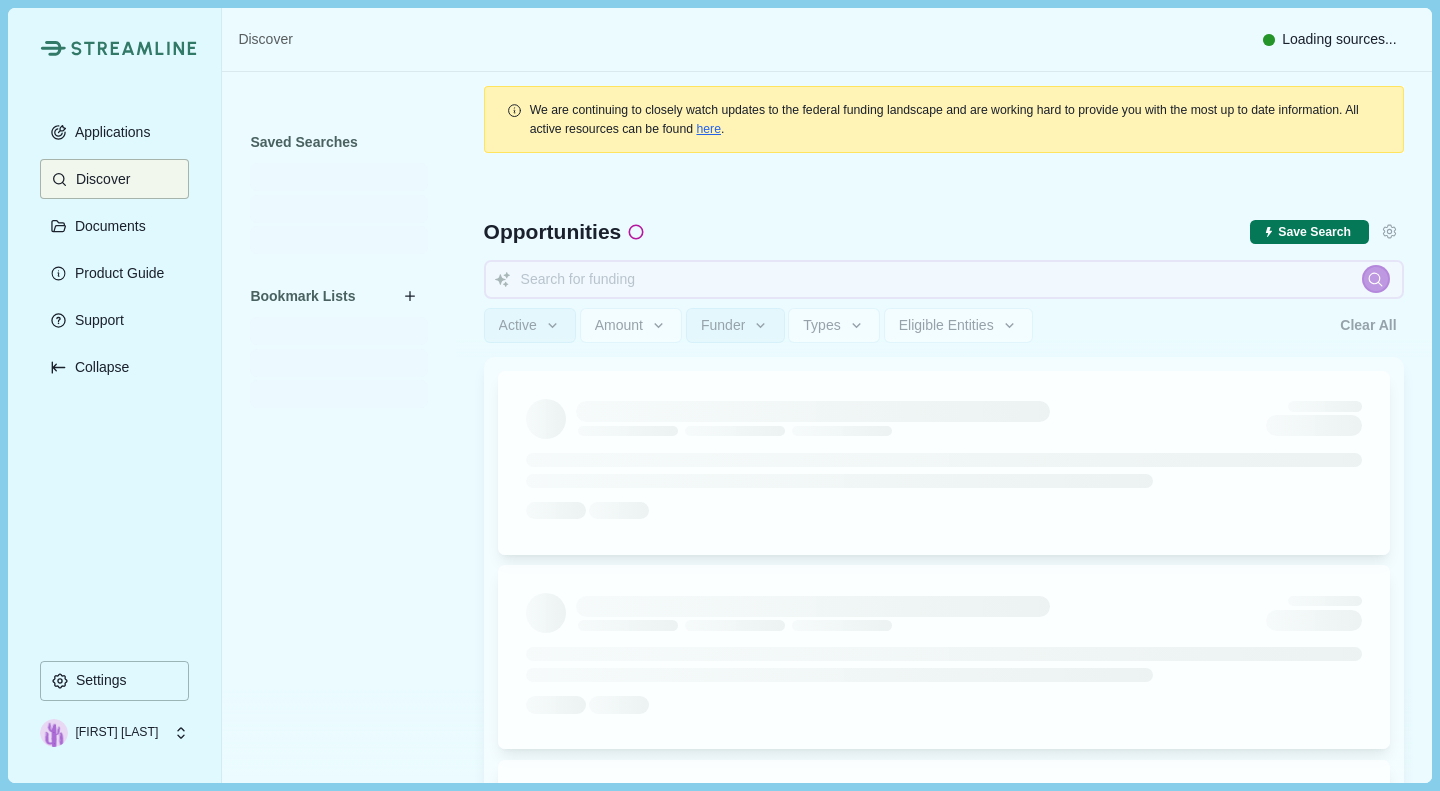 type 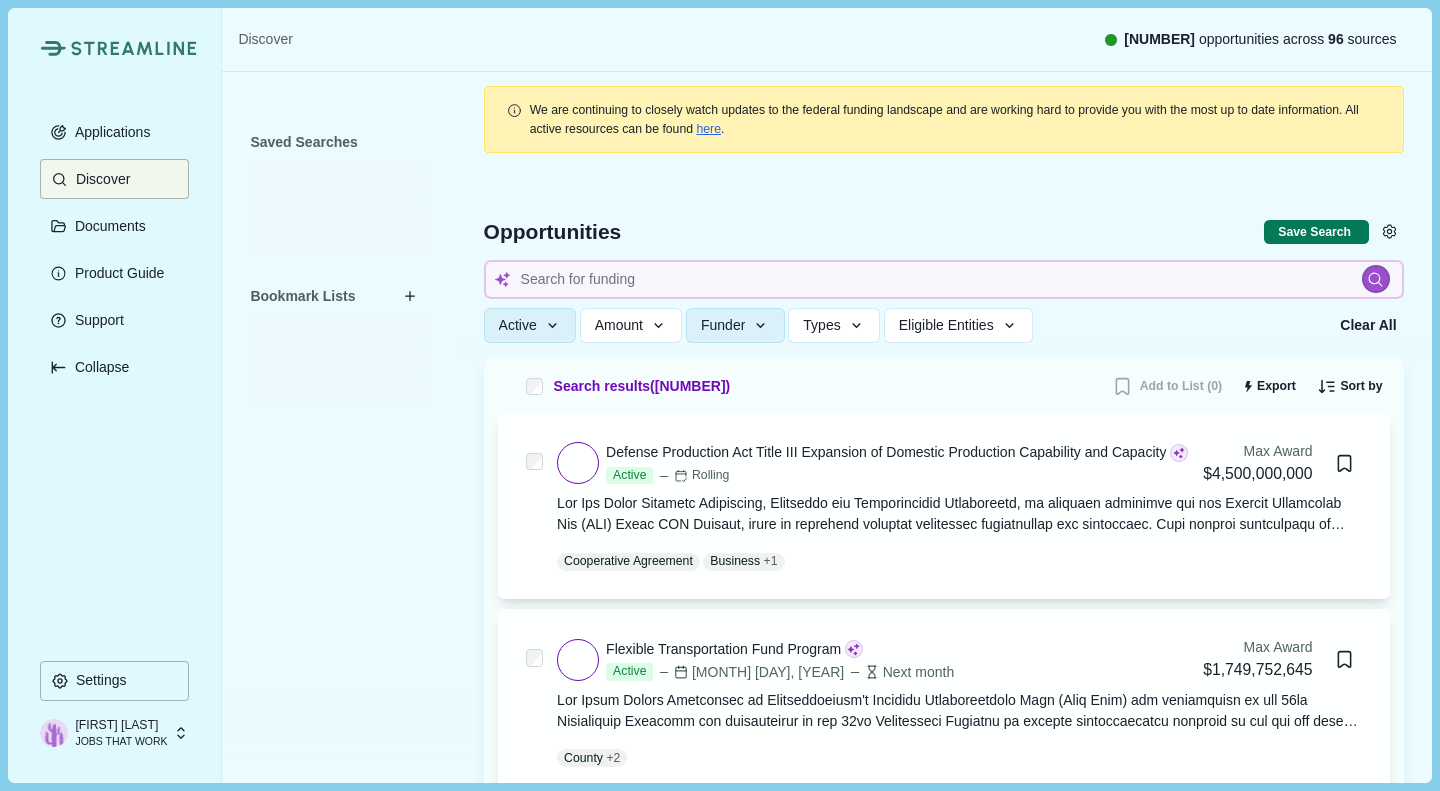 type 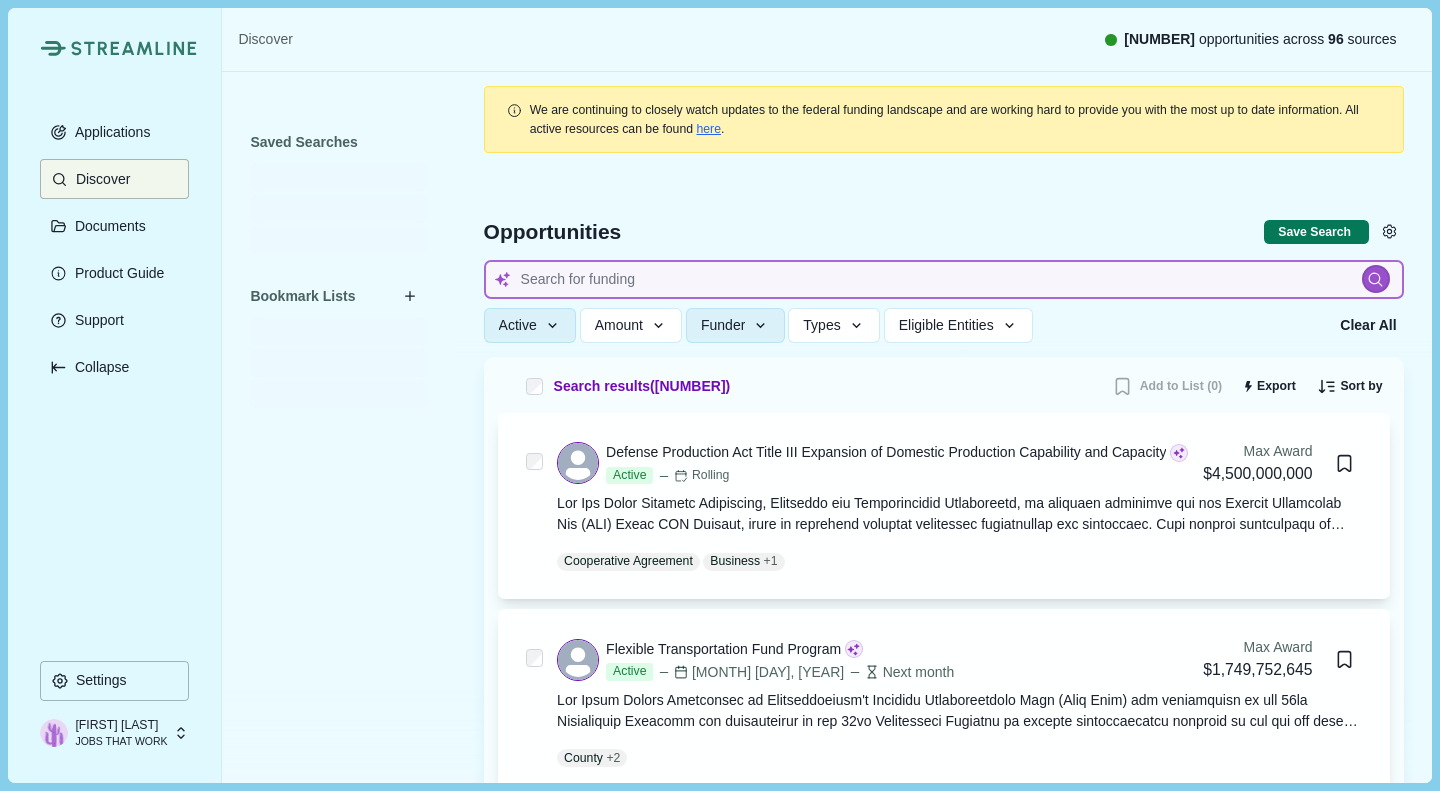 click at bounding box center (944, 279) 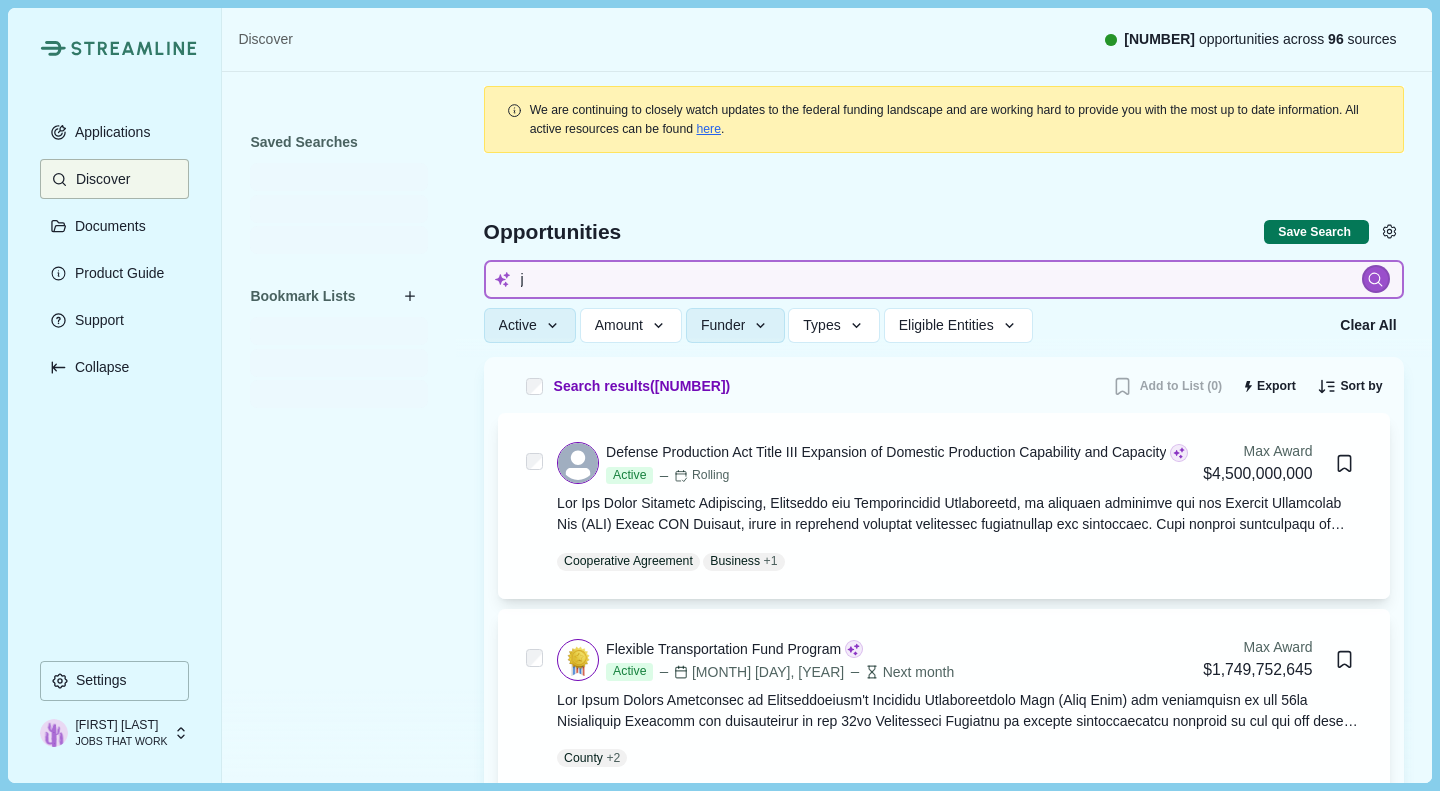 type on "[FIRST]" 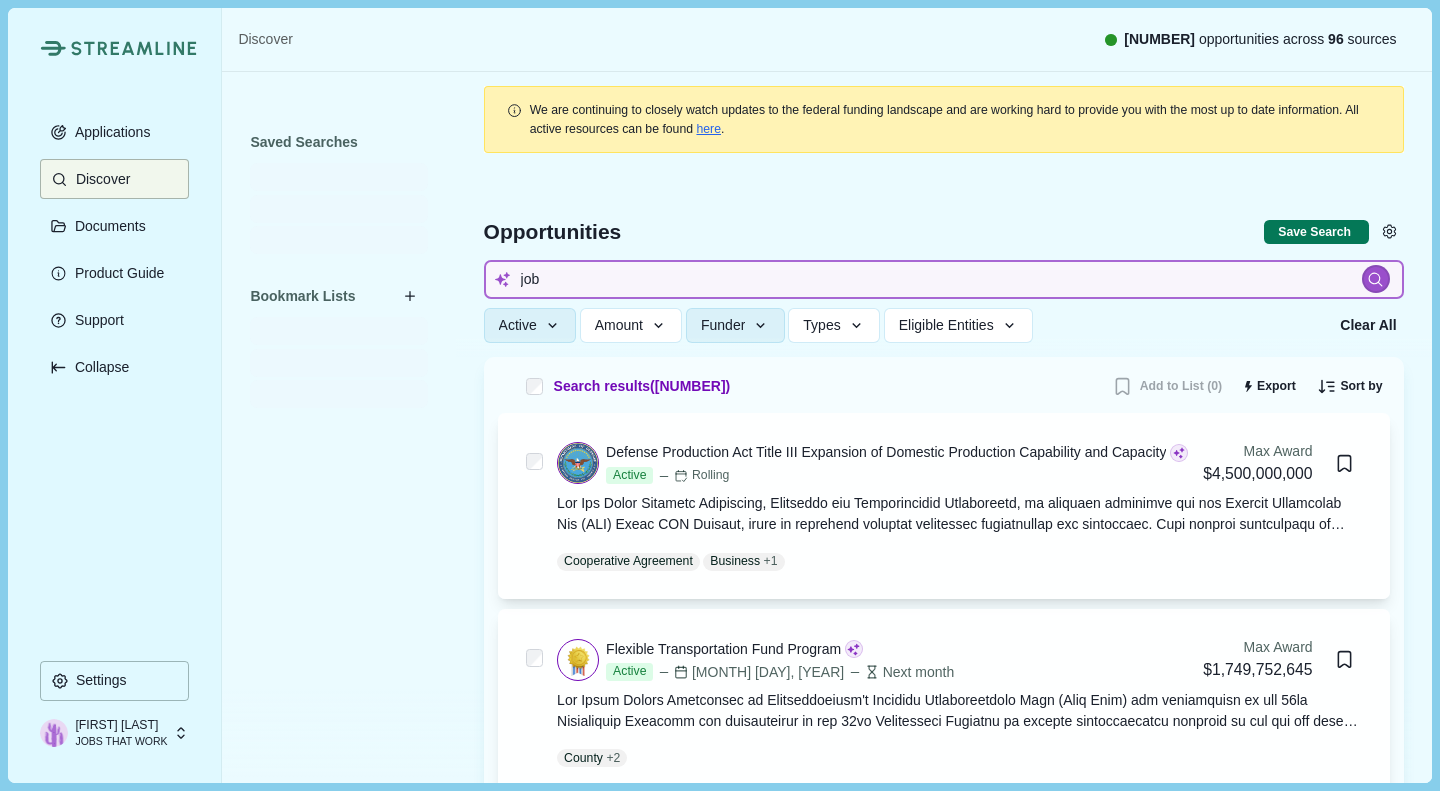 type on "jobs" 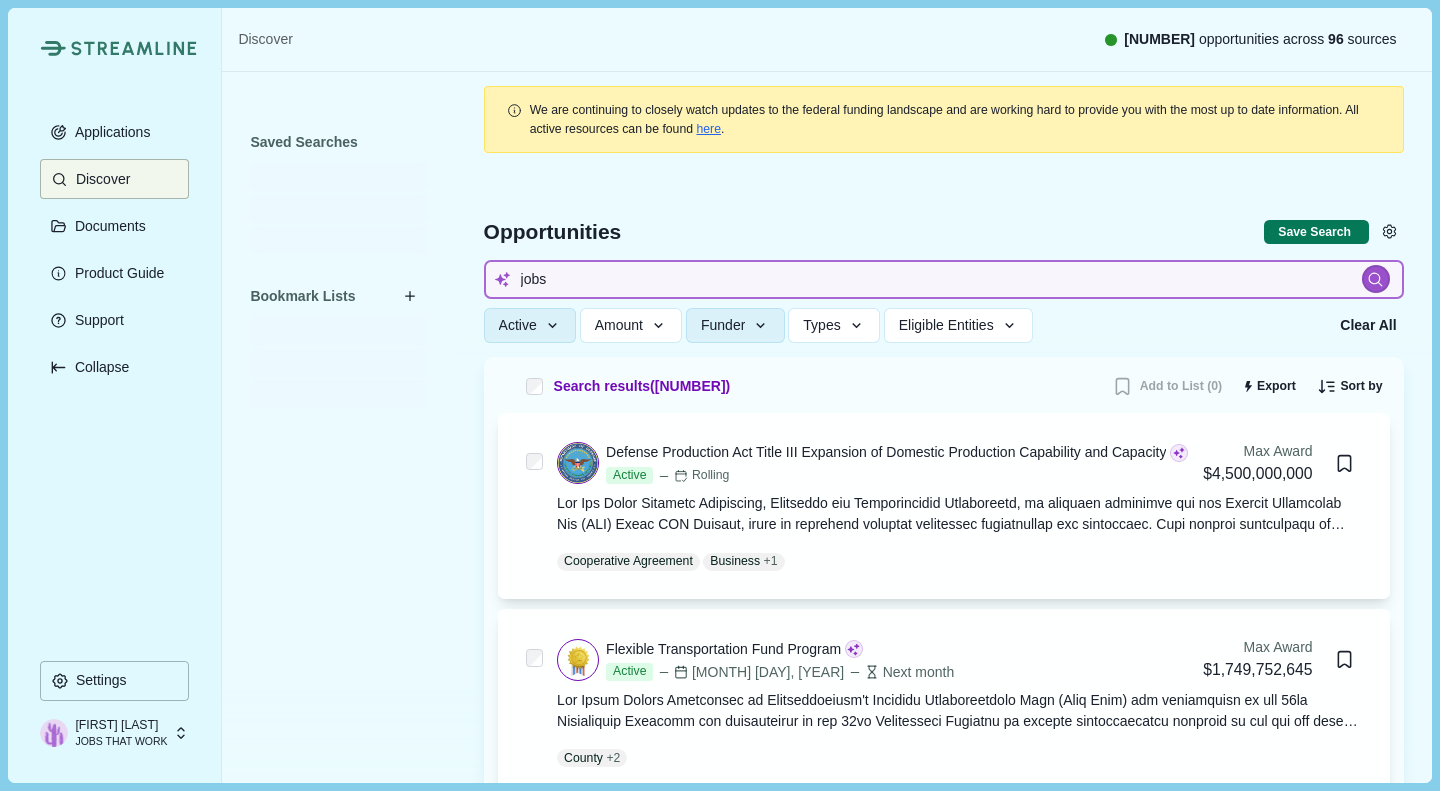 type 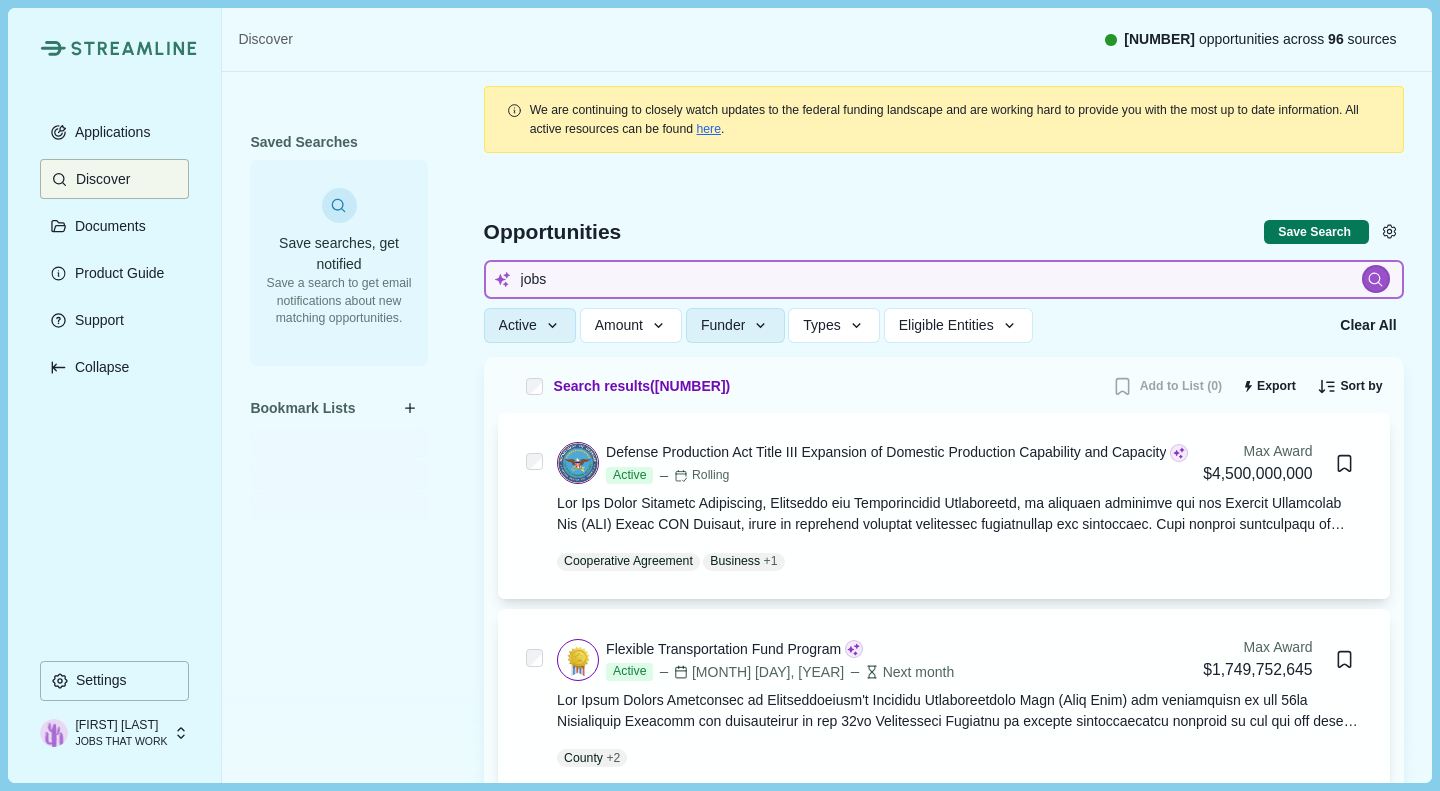 type on "jobs" 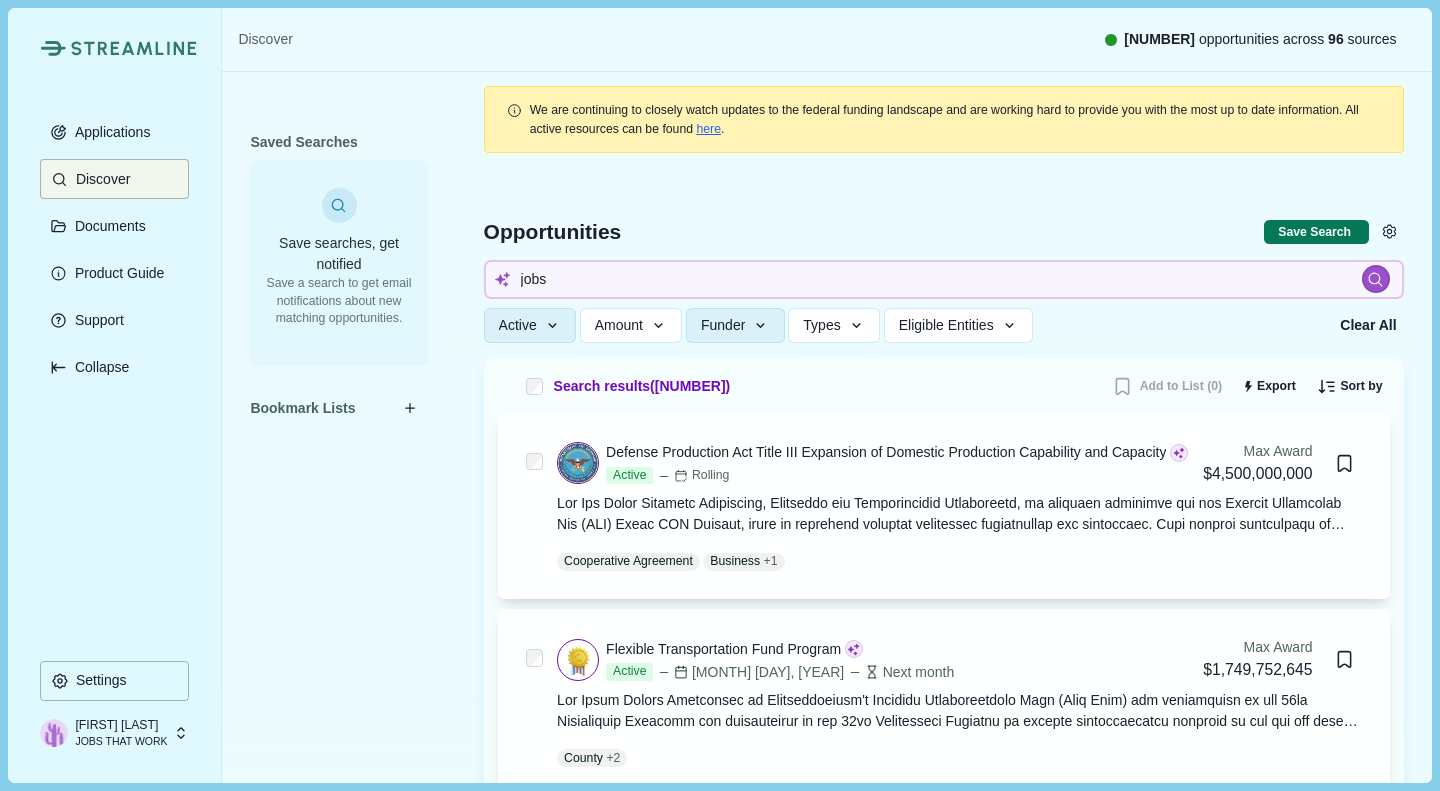 type 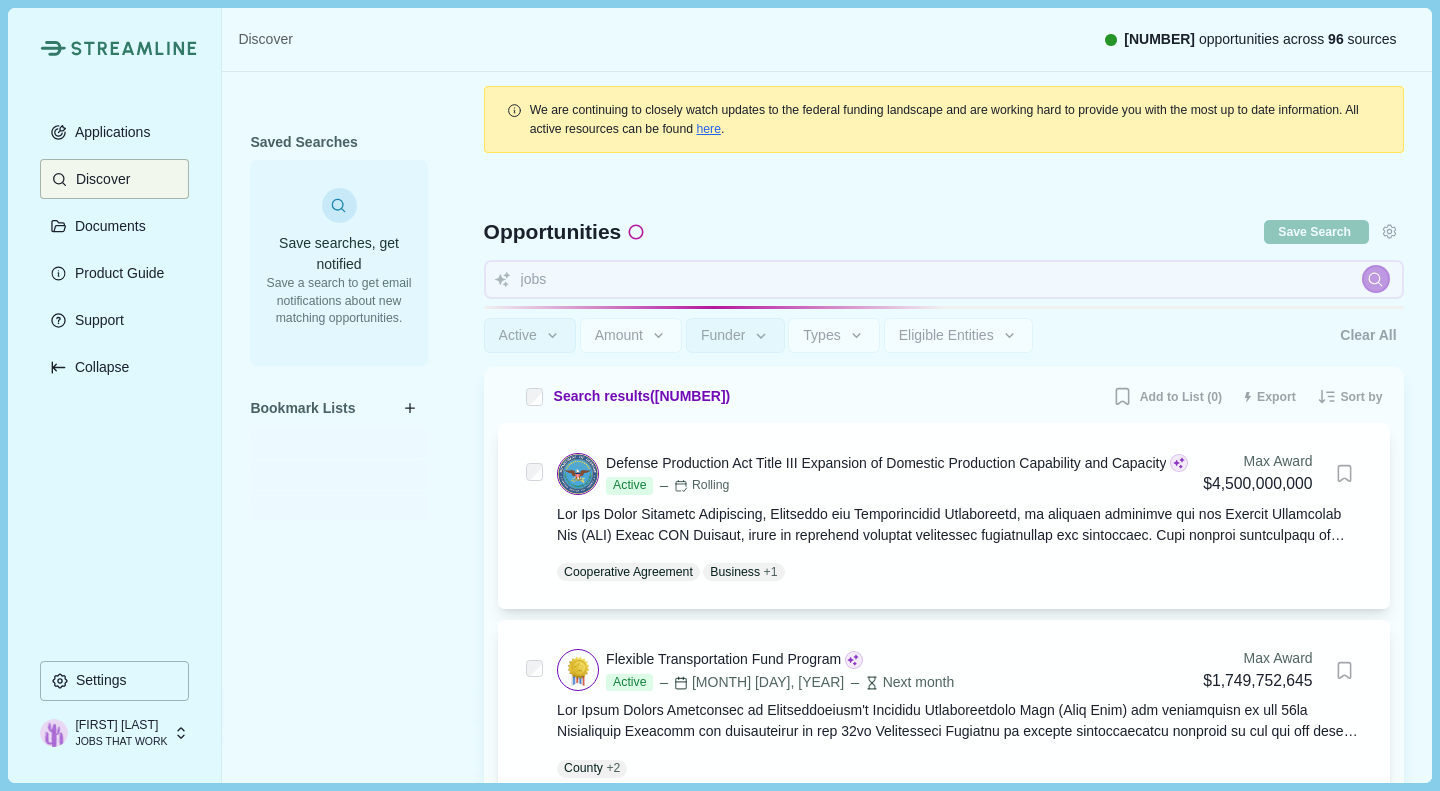 type 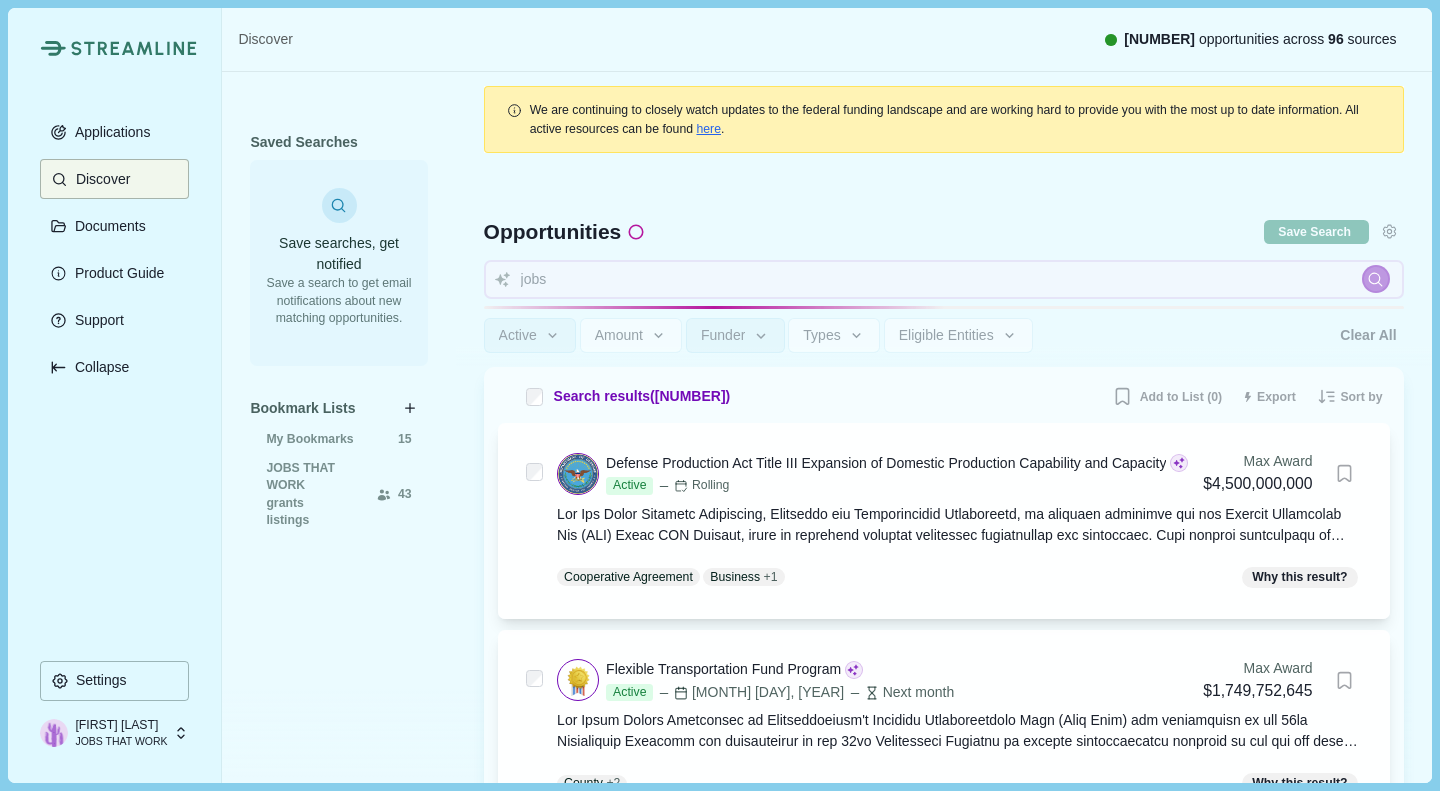 type 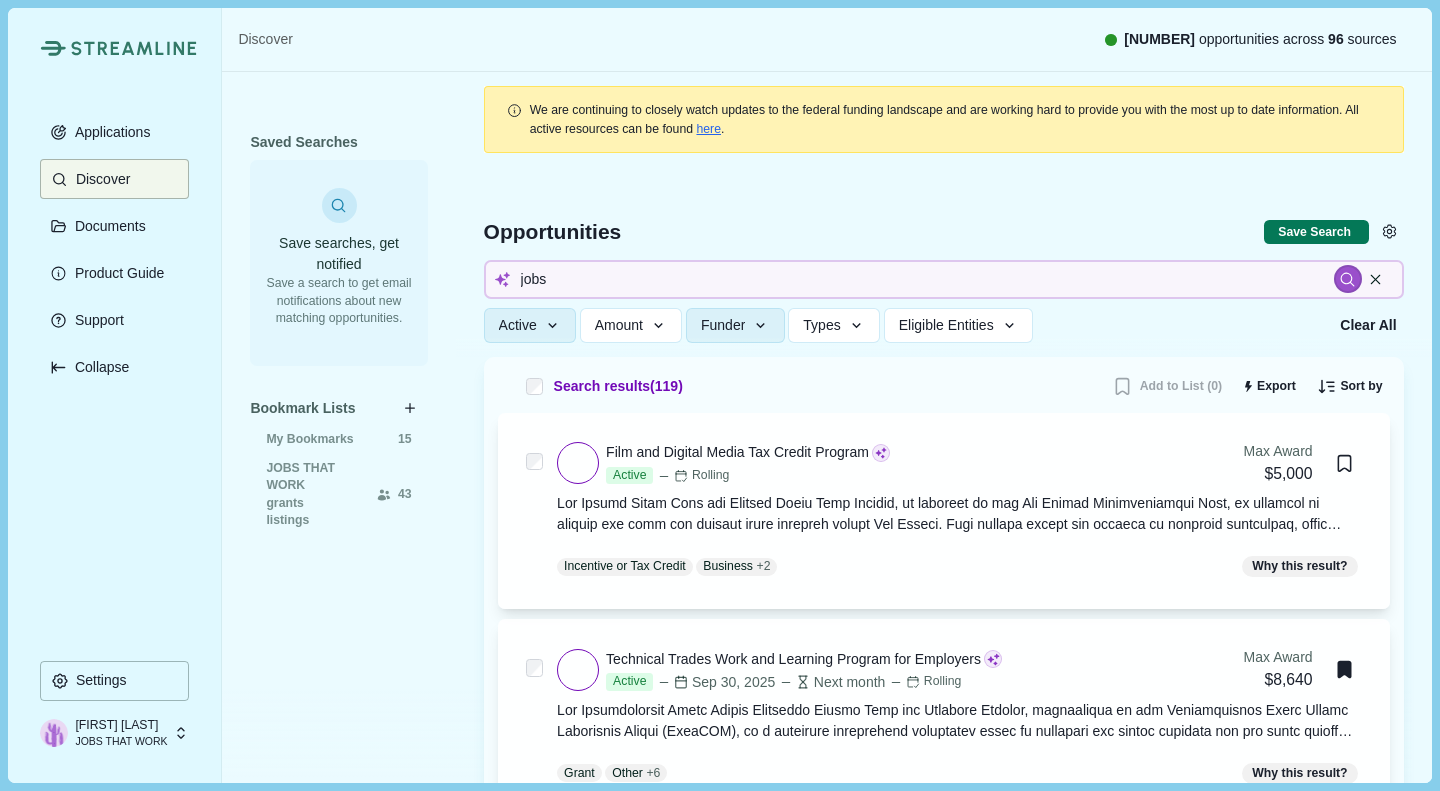 type 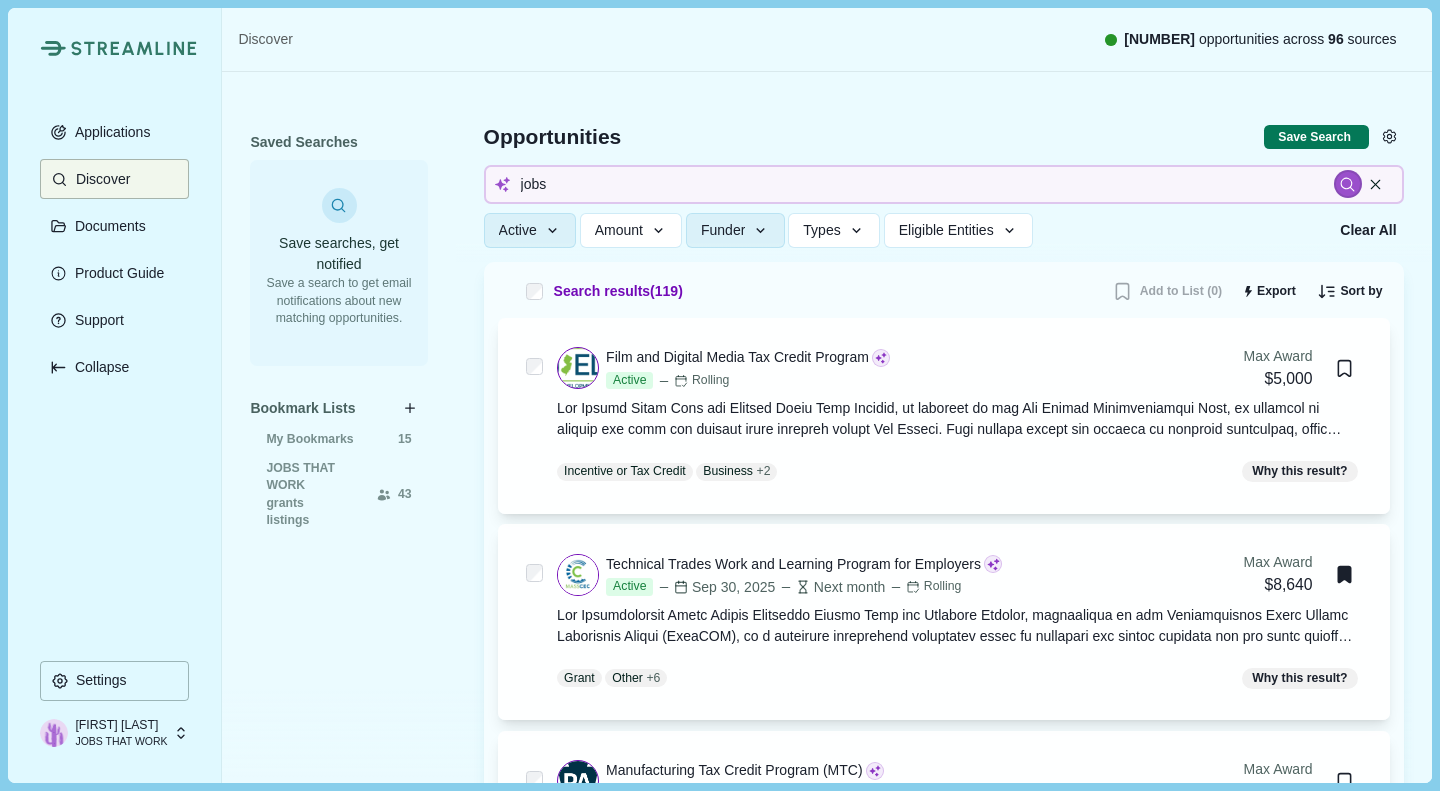 scroll, scrollTop: 94, scrollLeft: 0, axis: vertical 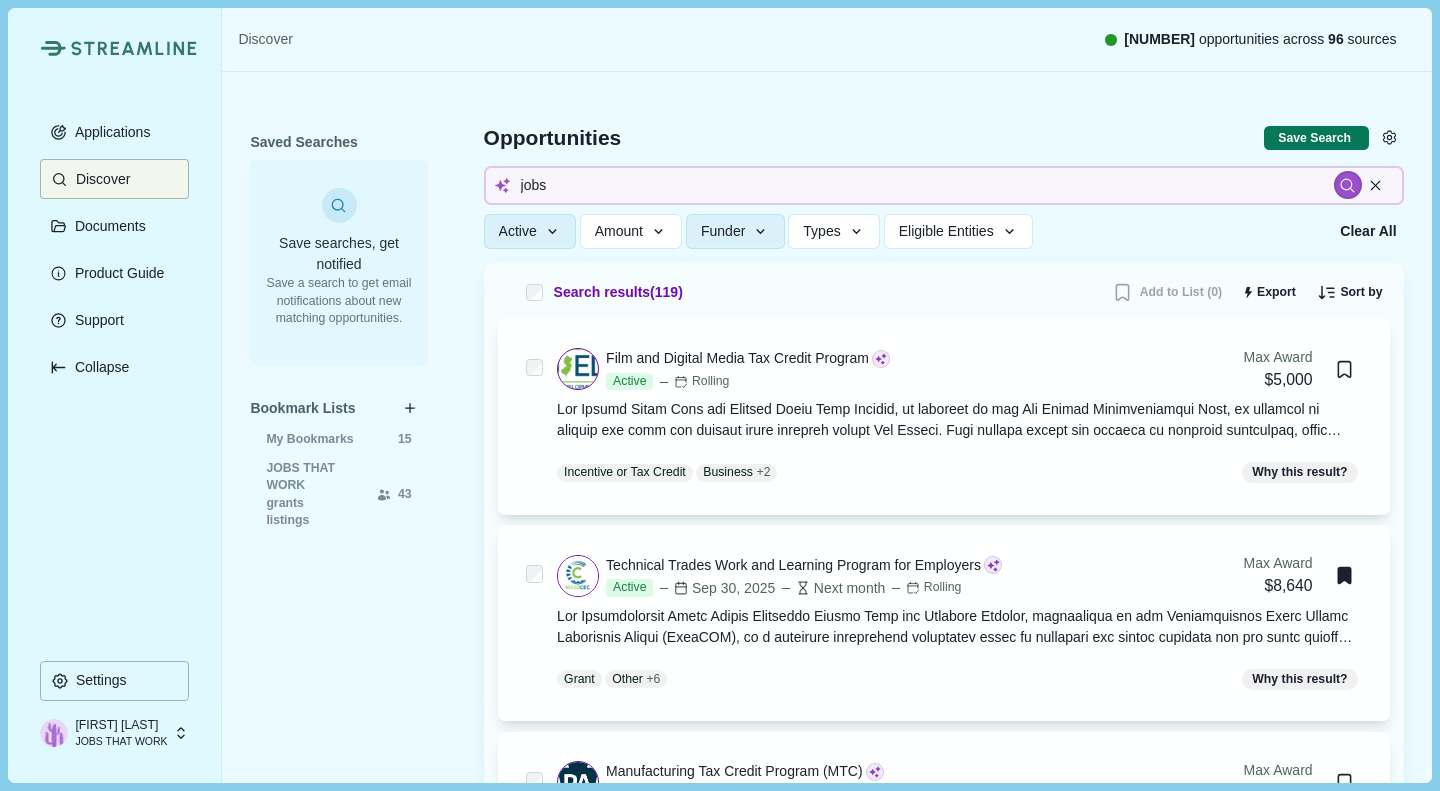 click on "Funder" at bounding box center (723, 231) 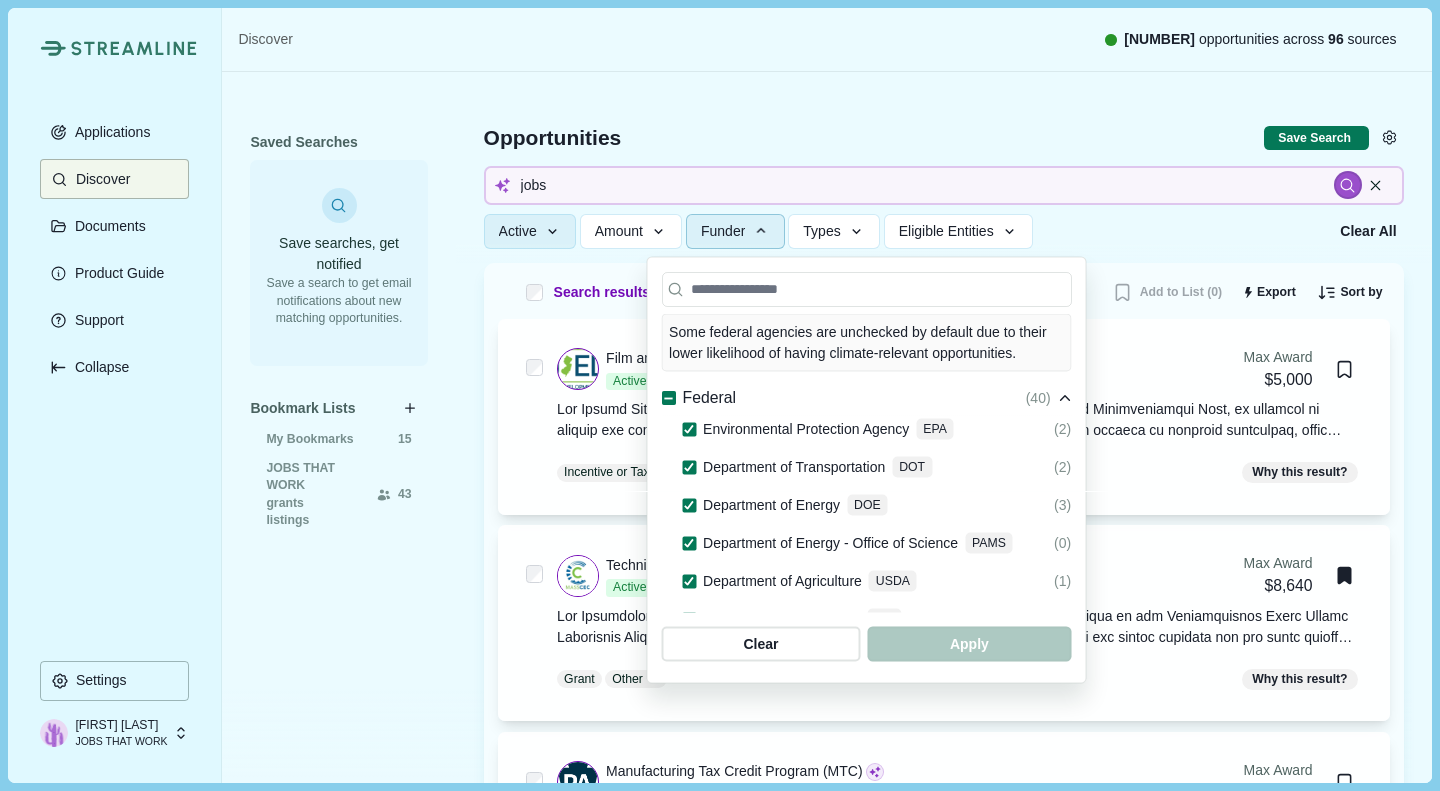 click on "Federal" at bounding box center (698, 398) 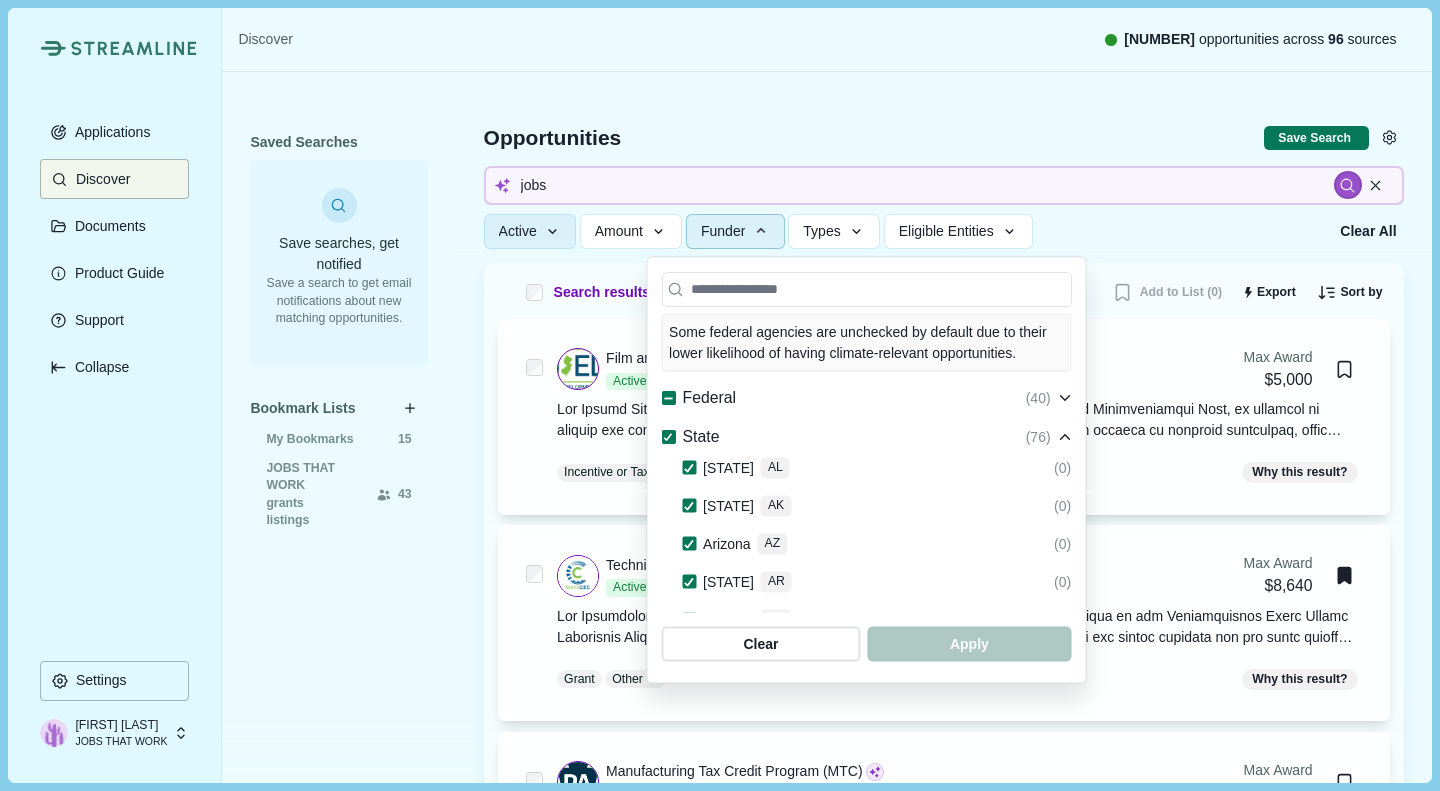 click 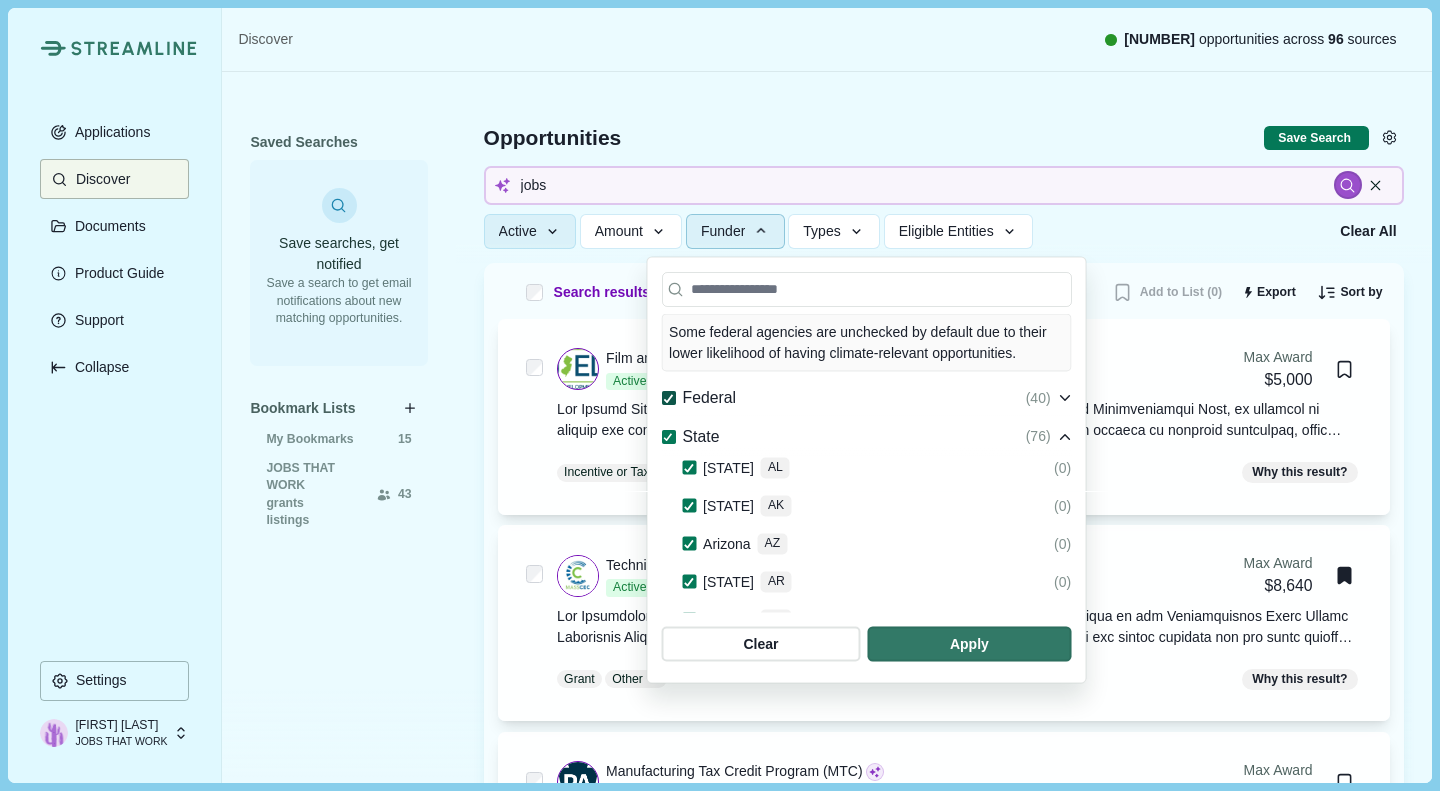 click 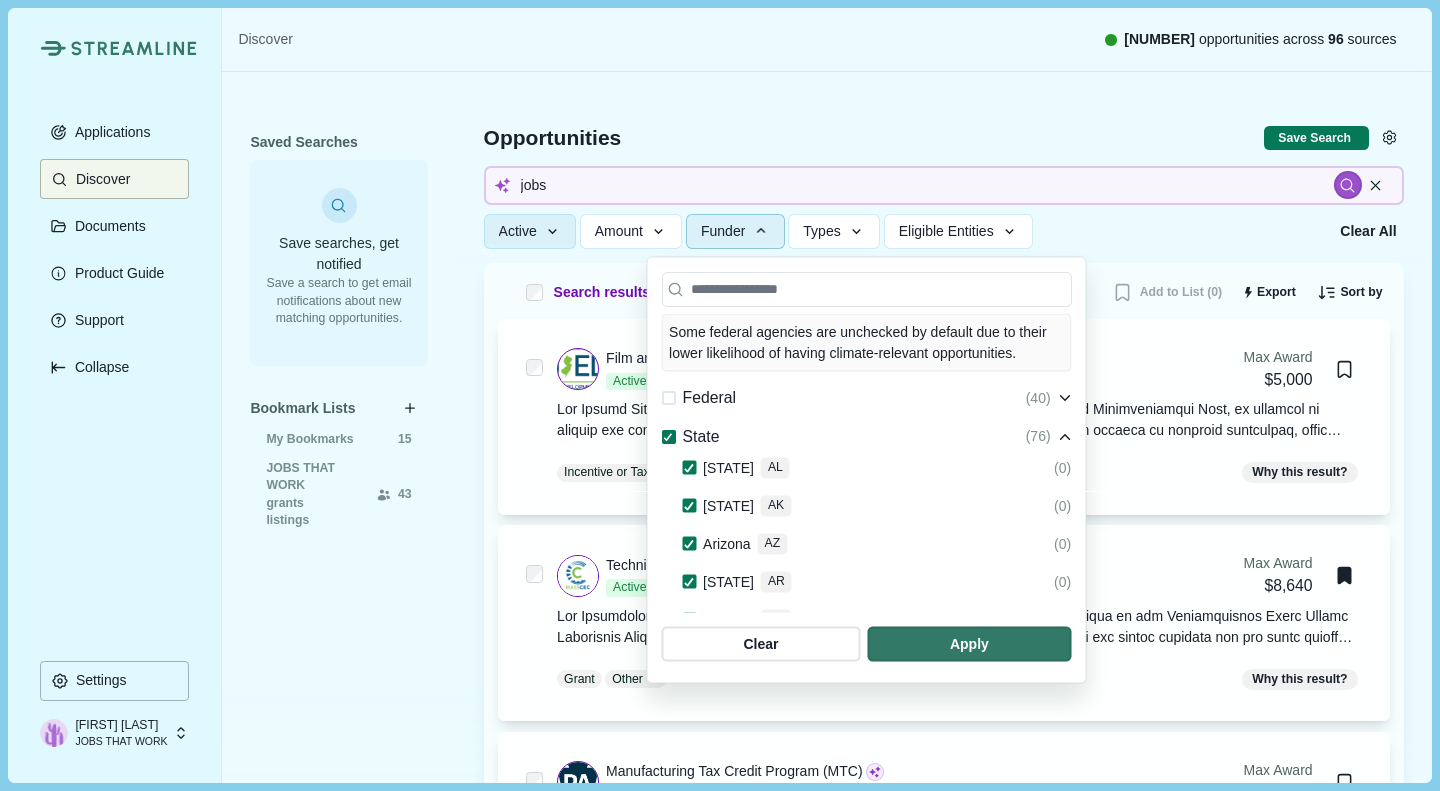 click at bounding box center [969, 644] 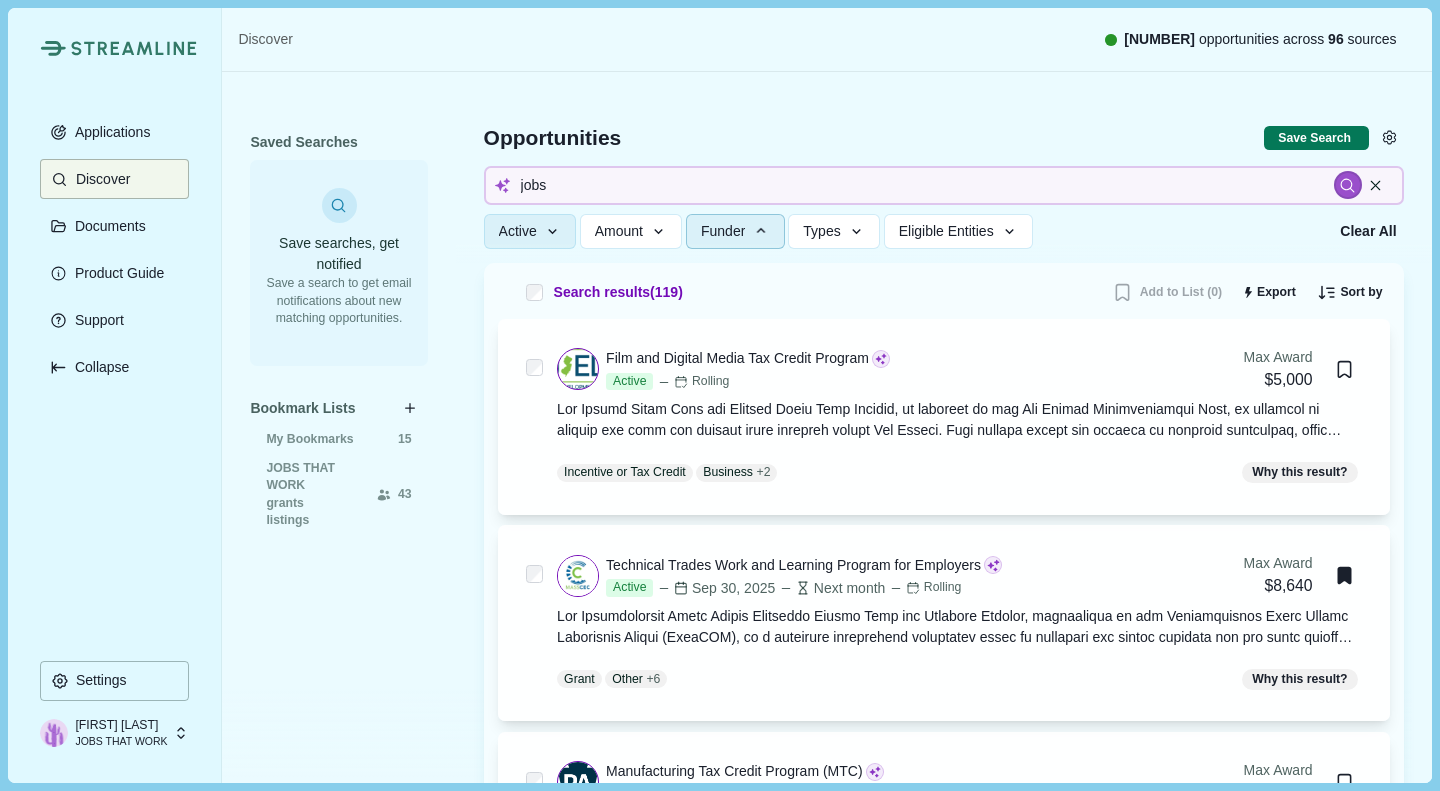 type 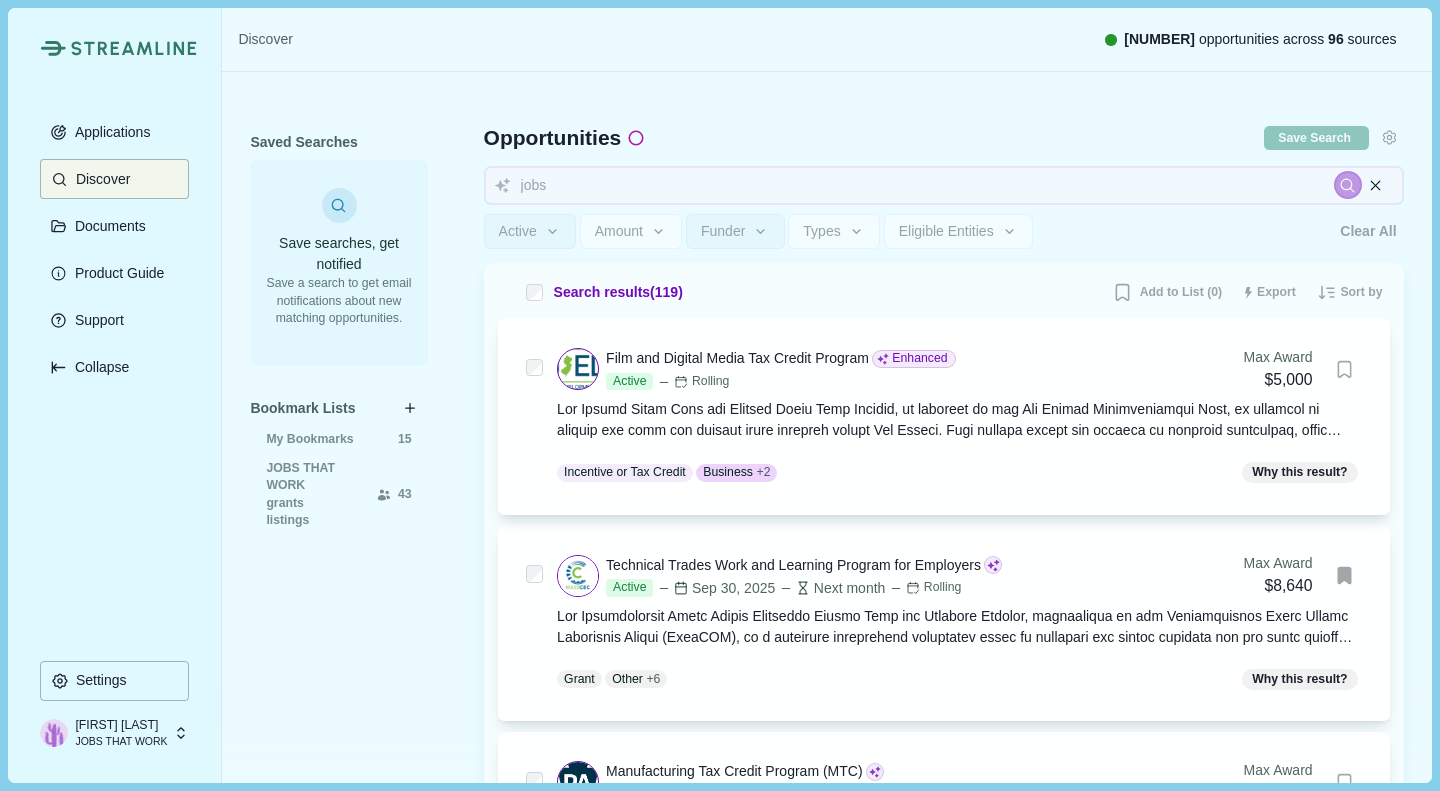 type 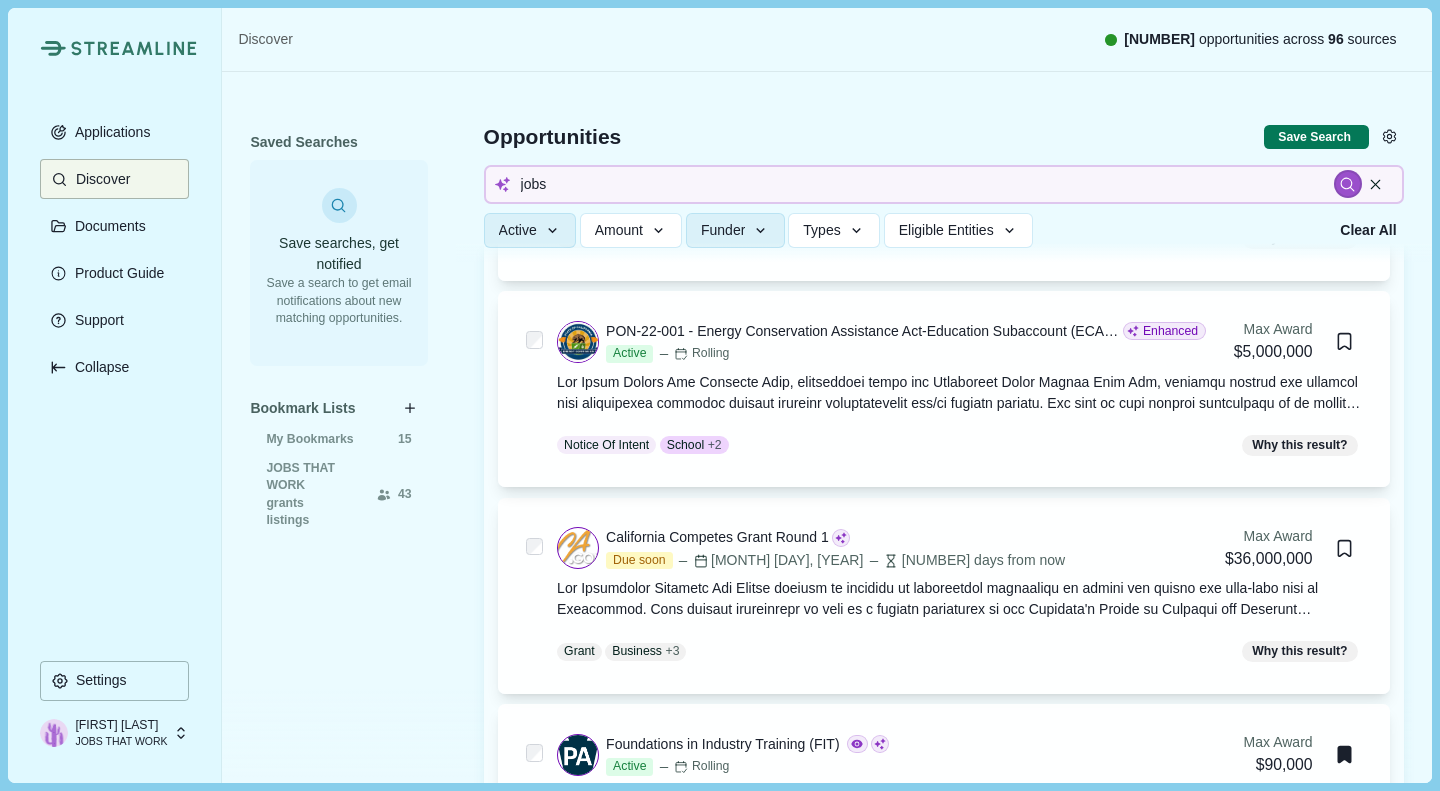scroll, scrollTop: 1153, scrollLeft: 0, axis: vertical 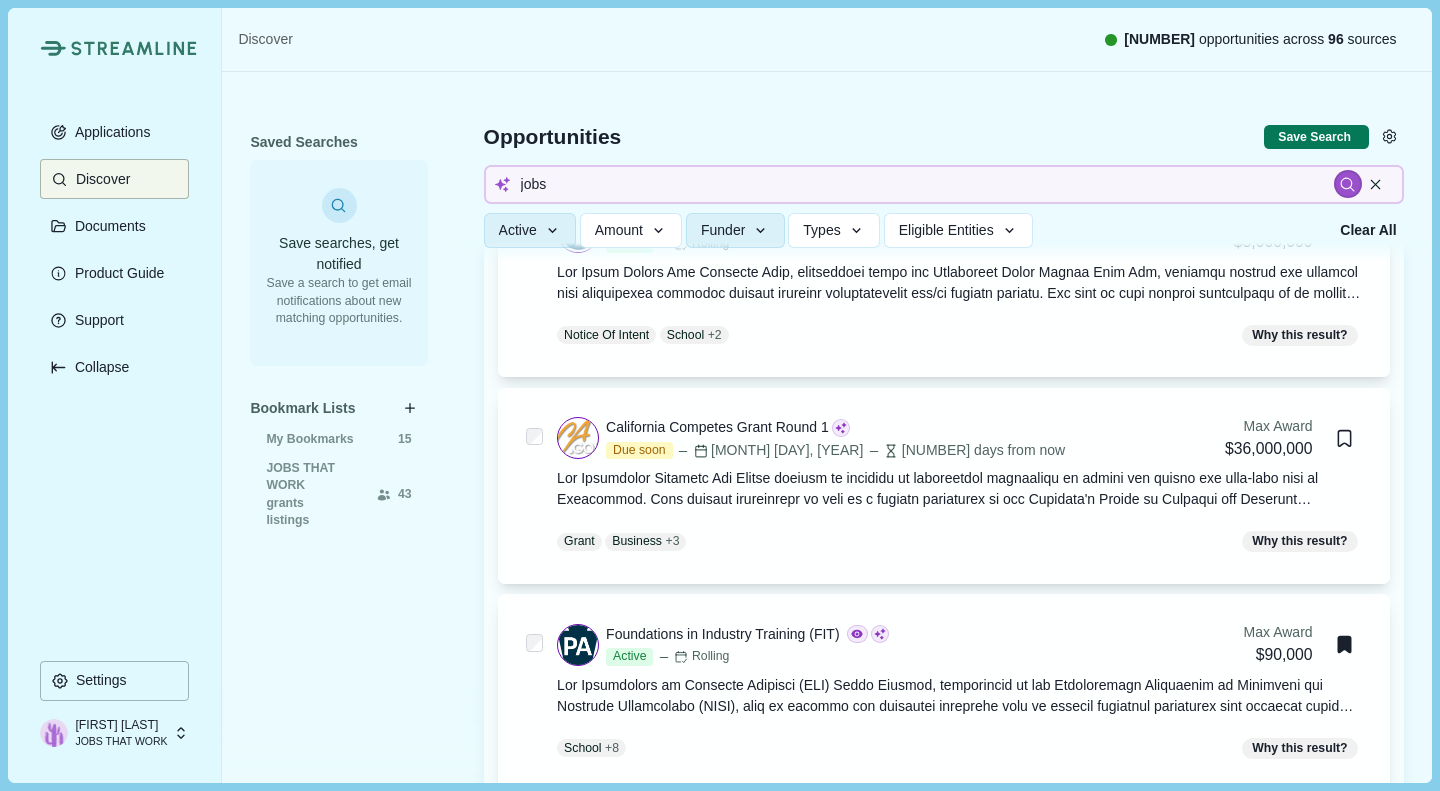 type 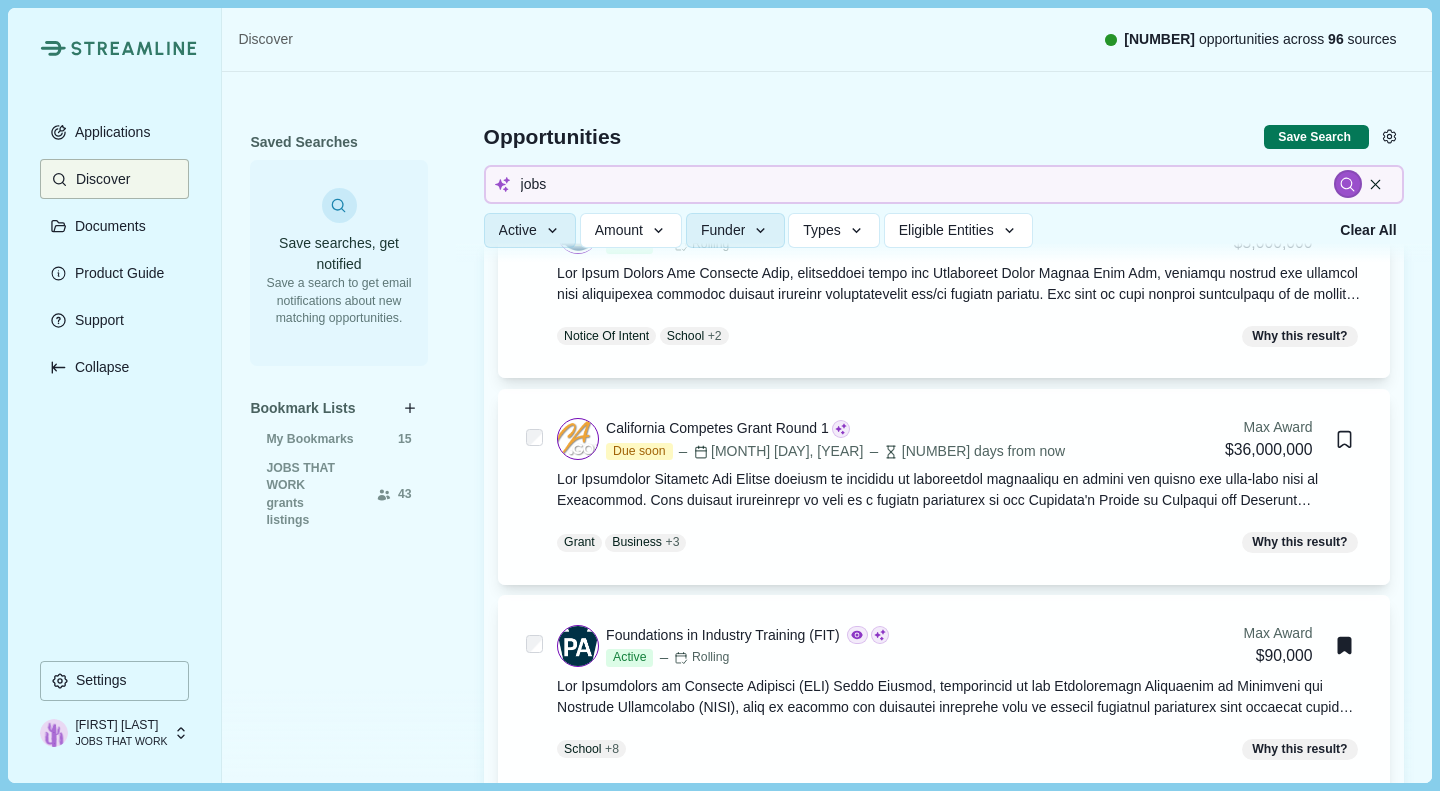 type 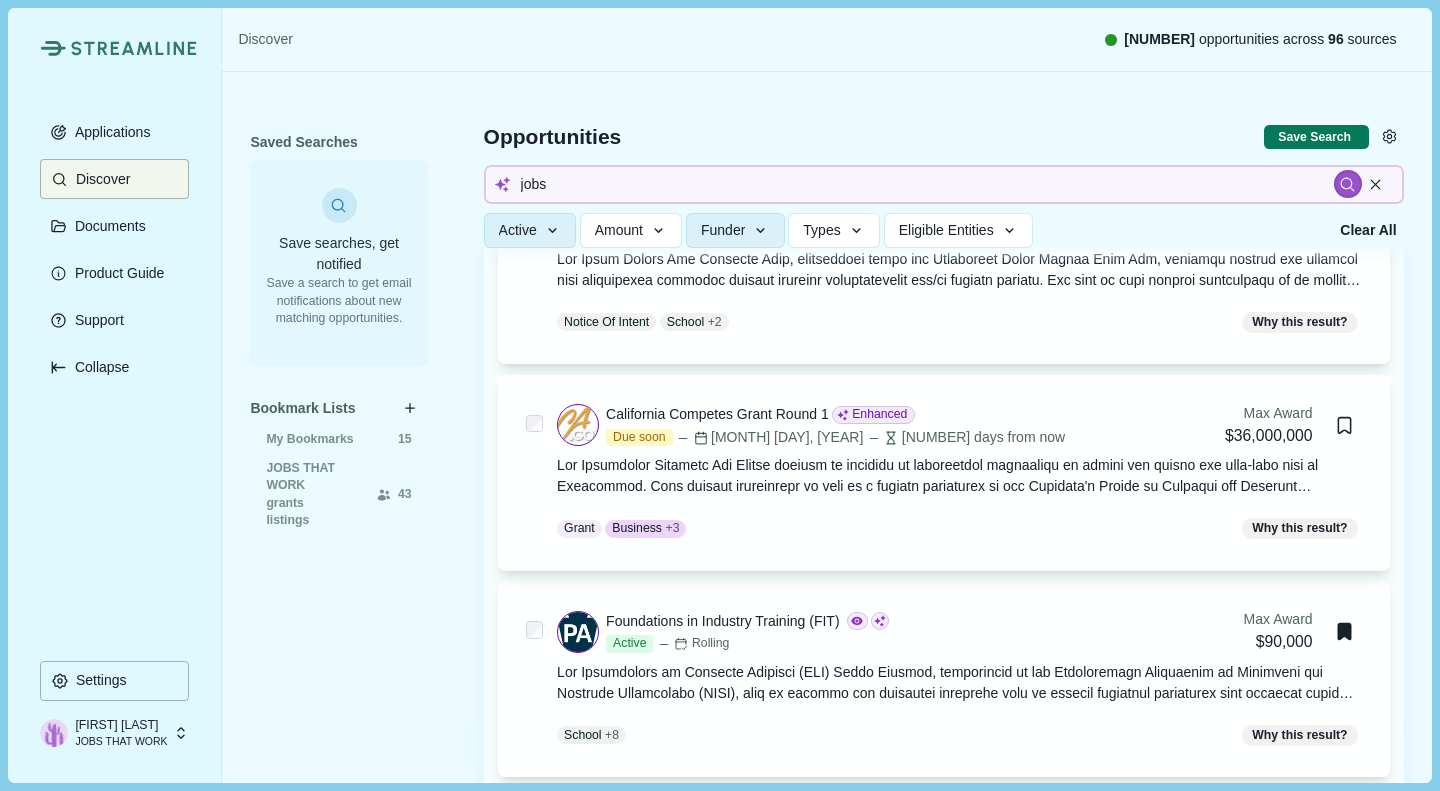 type 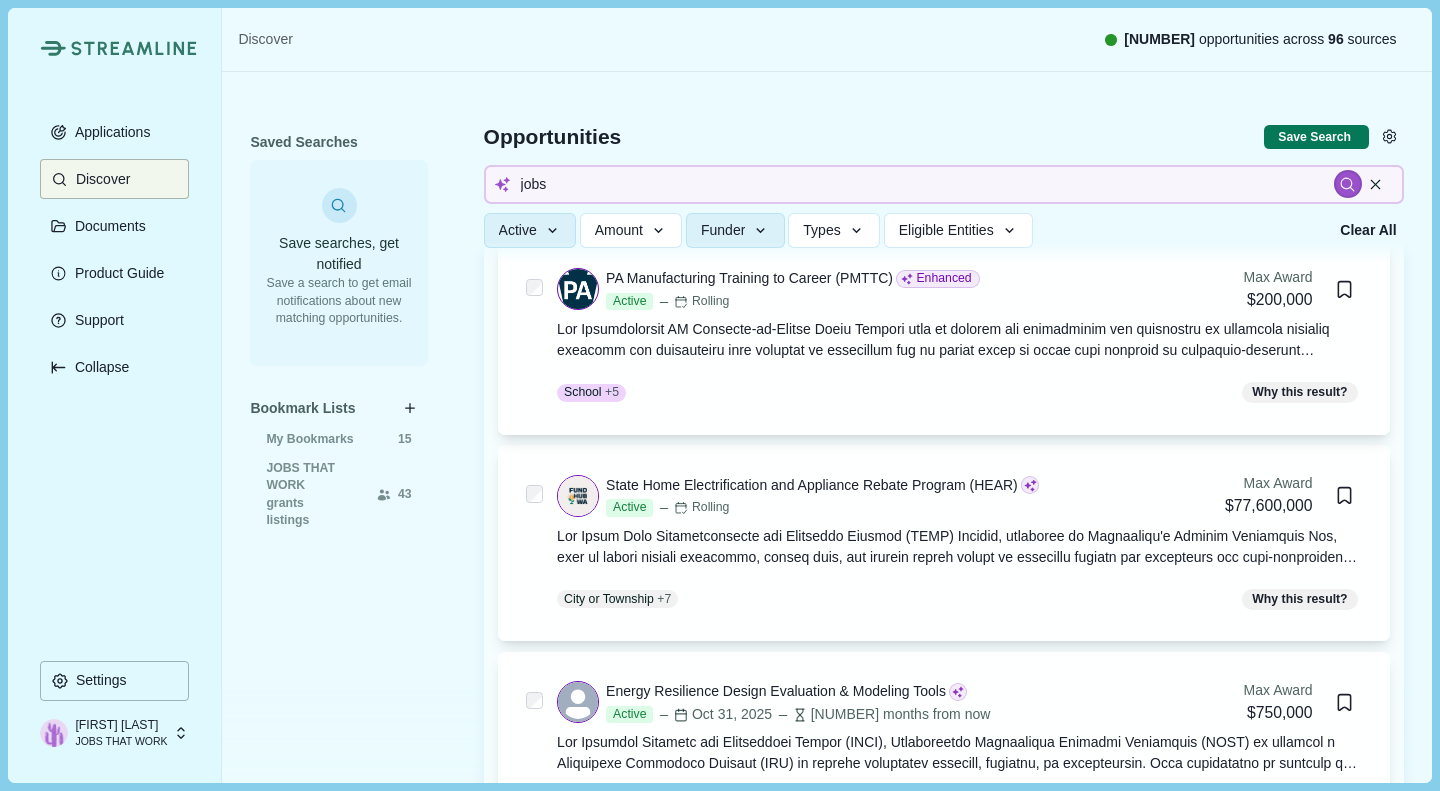 scroll, scrollTop: 2654, scrollLeft: 0, axis: vertical 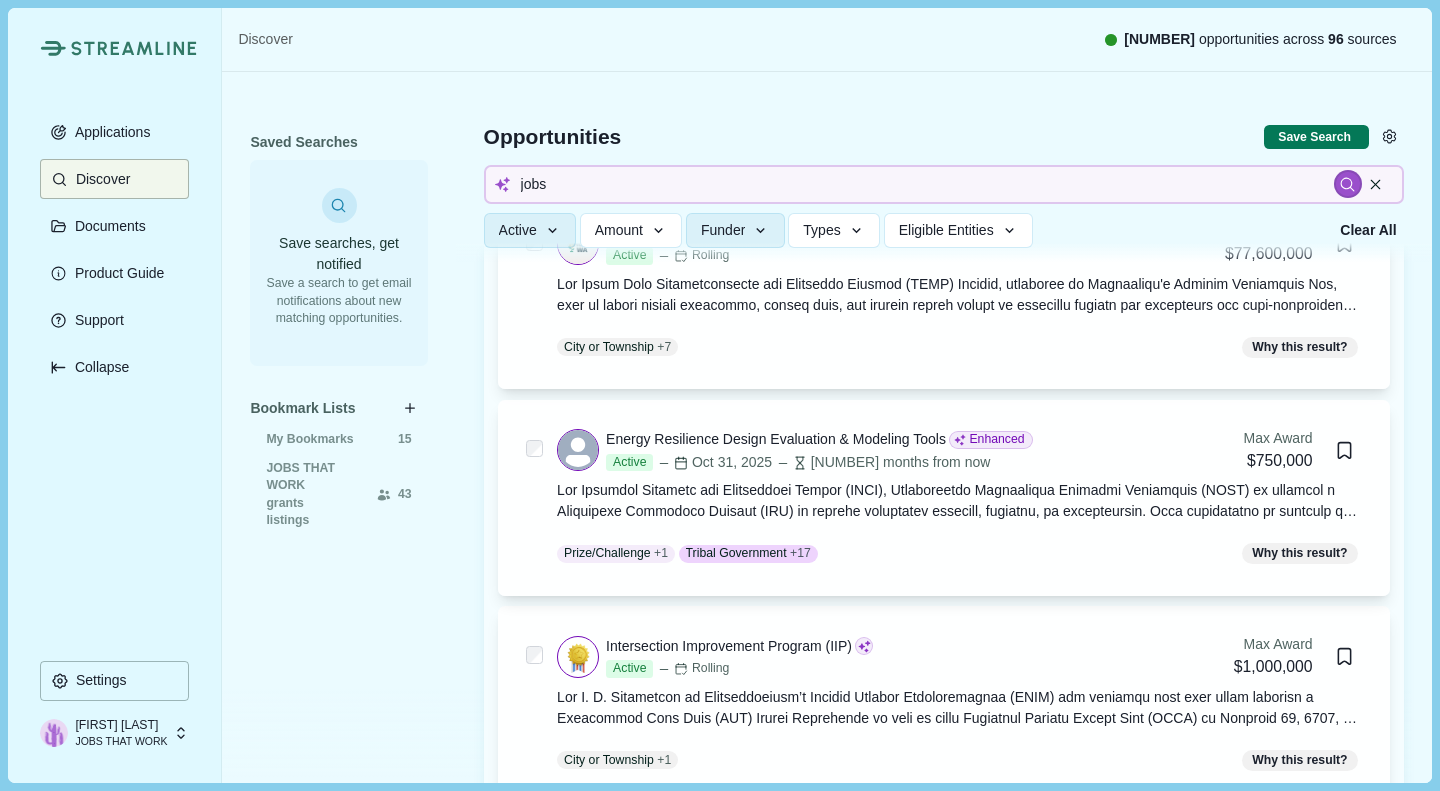 type 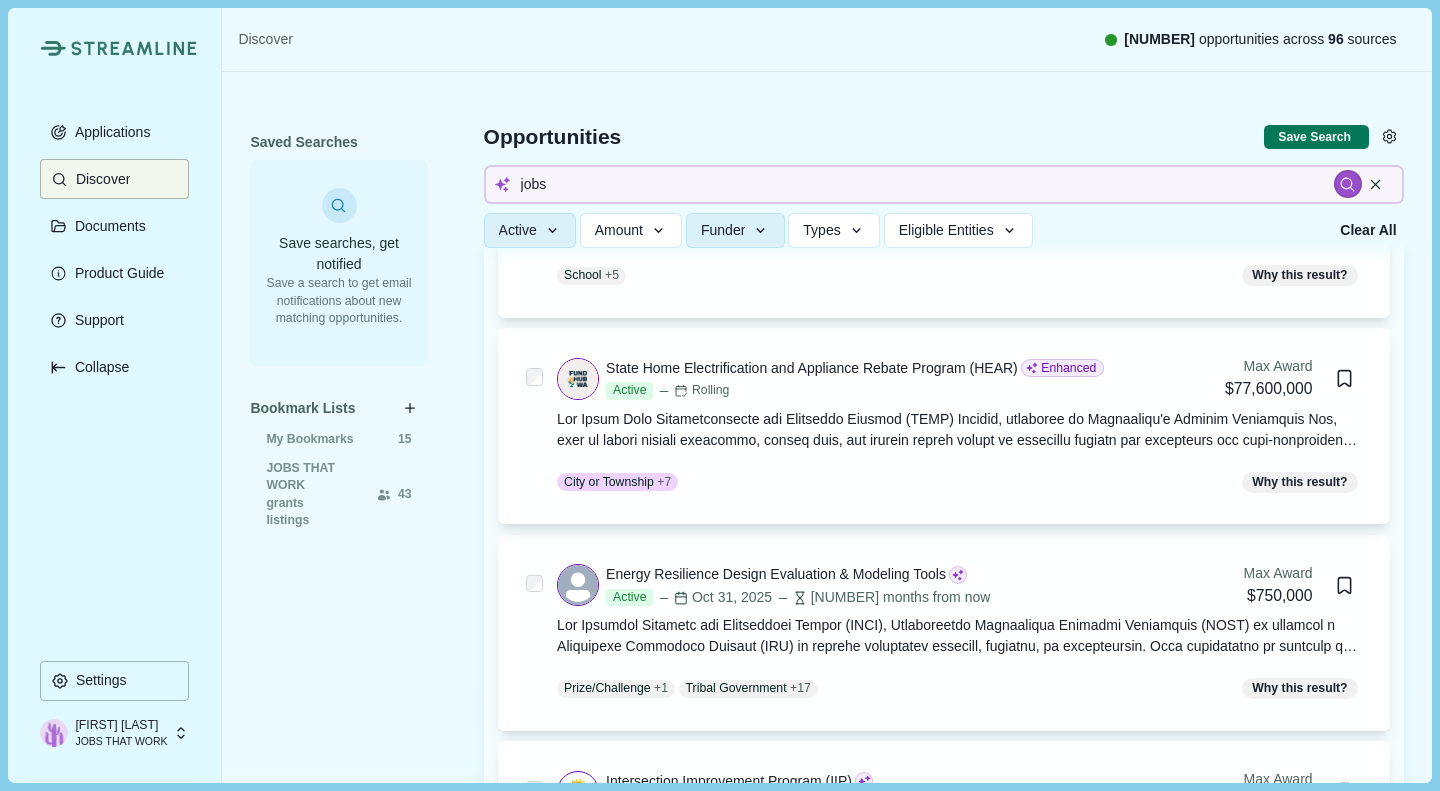scroll, scrollTop: 2867, scrollLeft: 0, axis: vertical 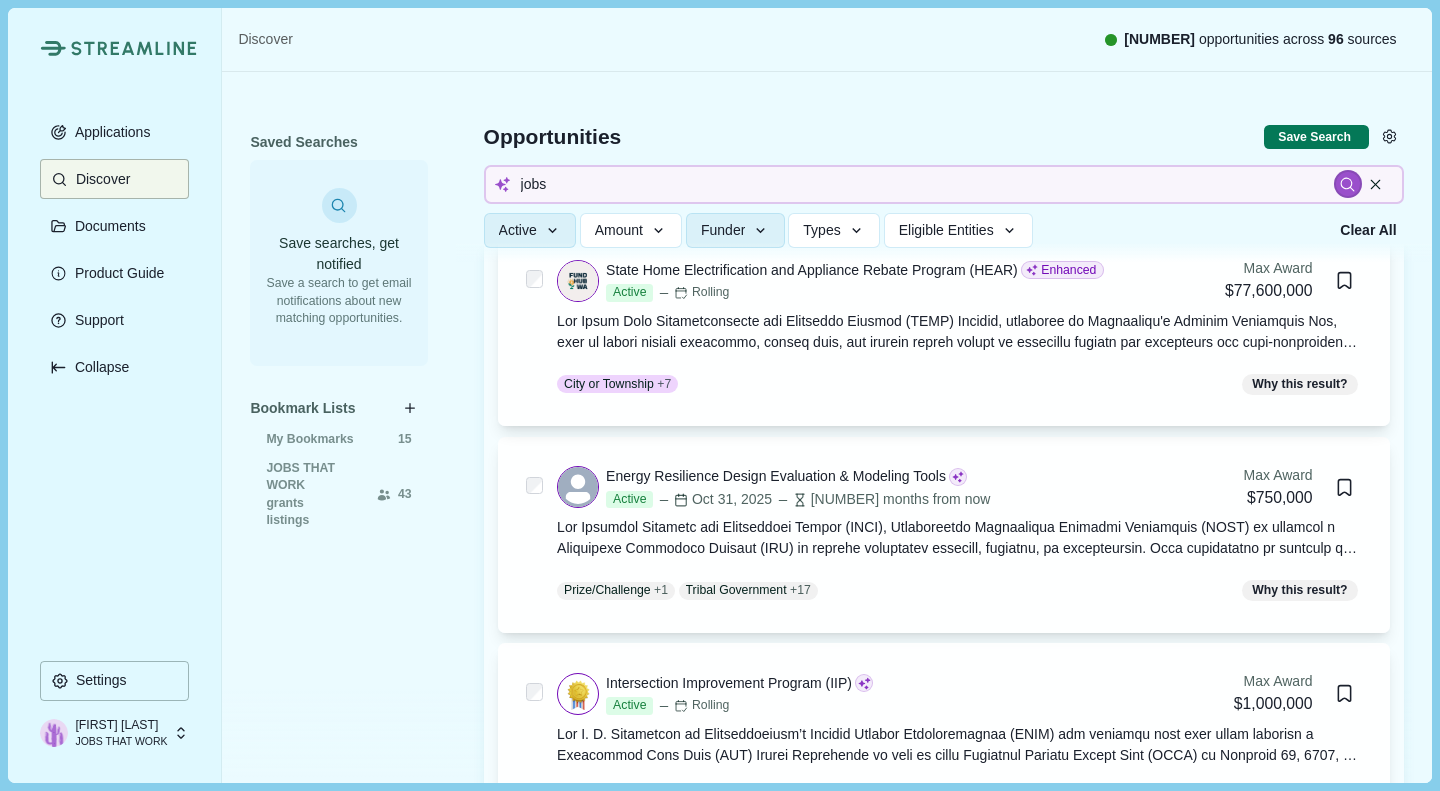 type 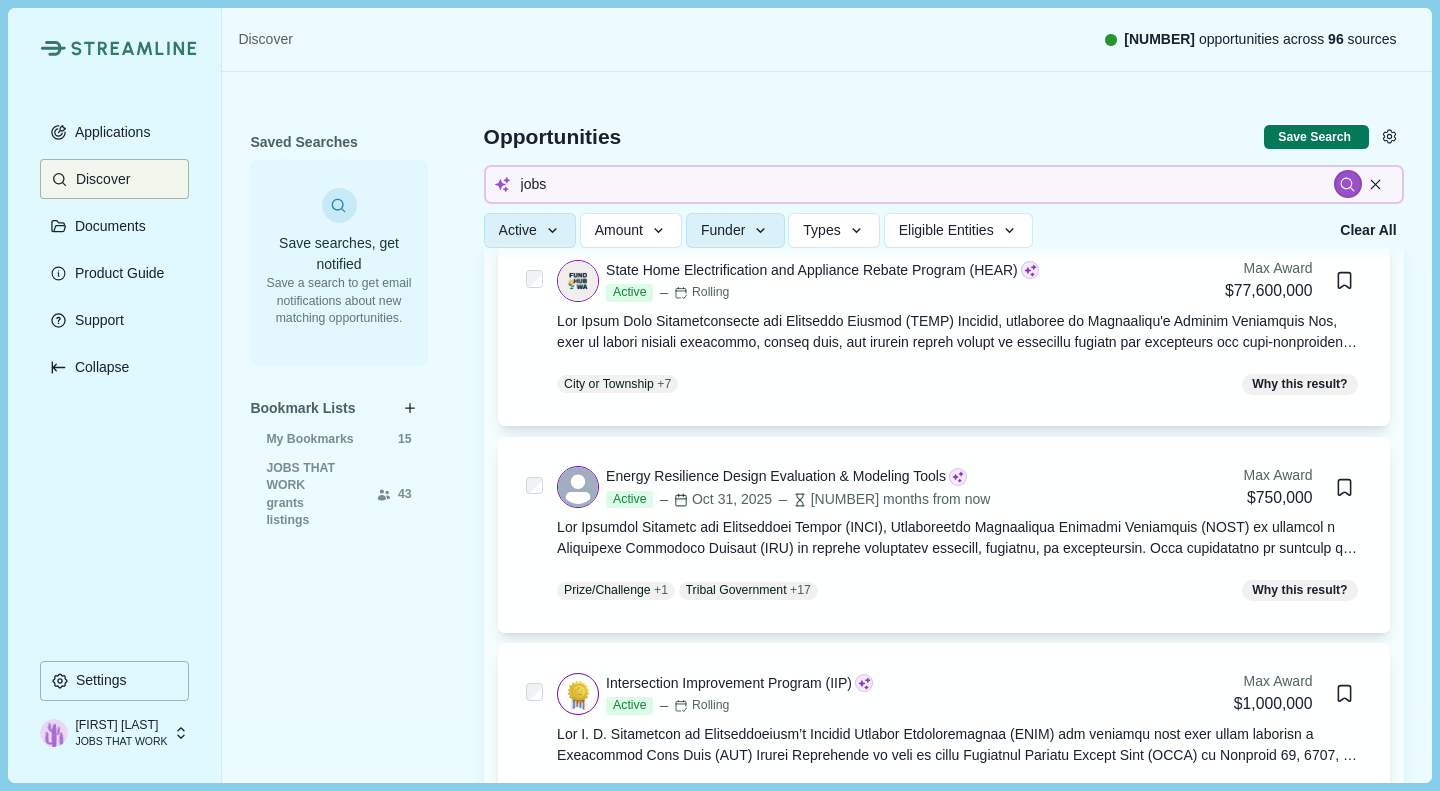 scroll, scrollTop: 3021, scrollLeft: 0, axis: vertical 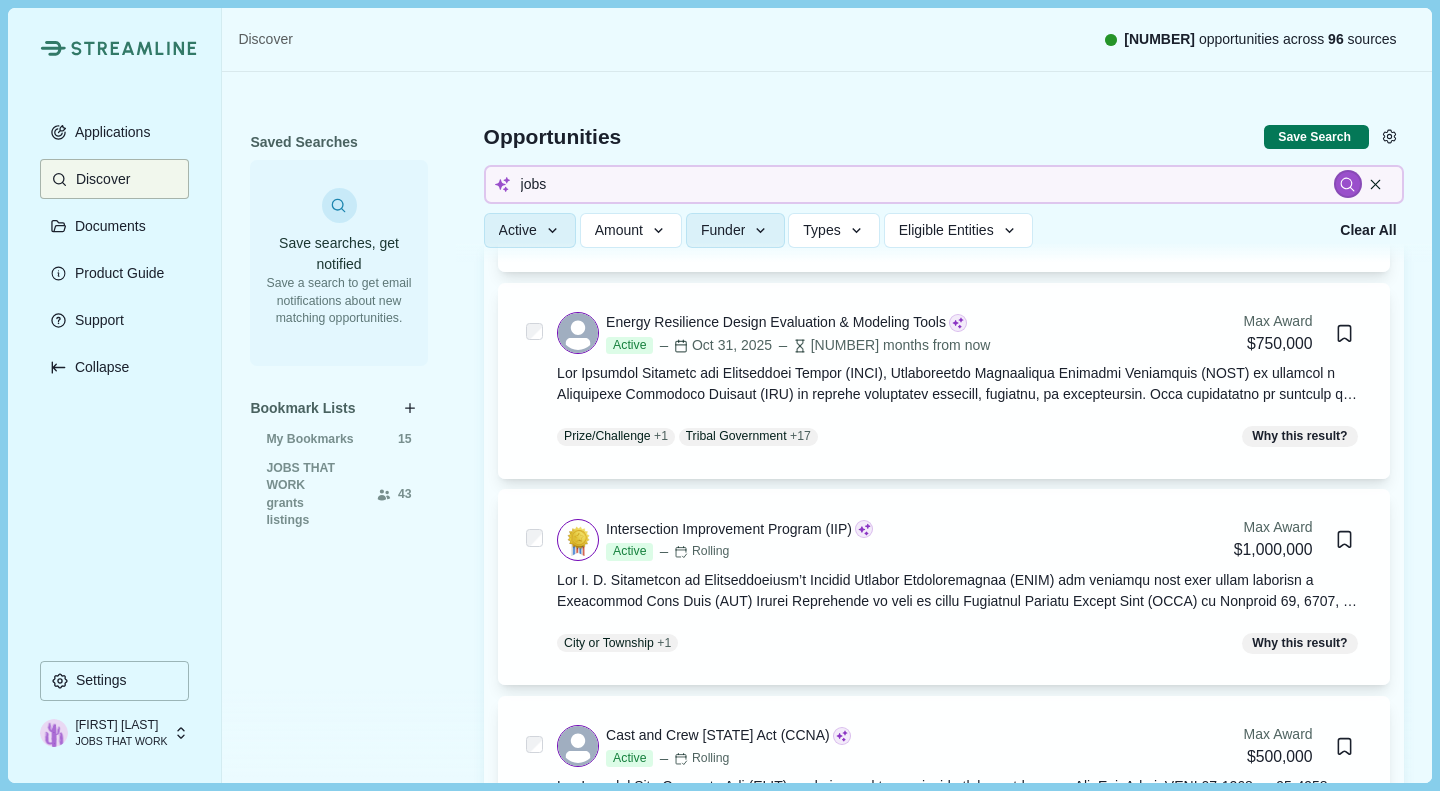 type 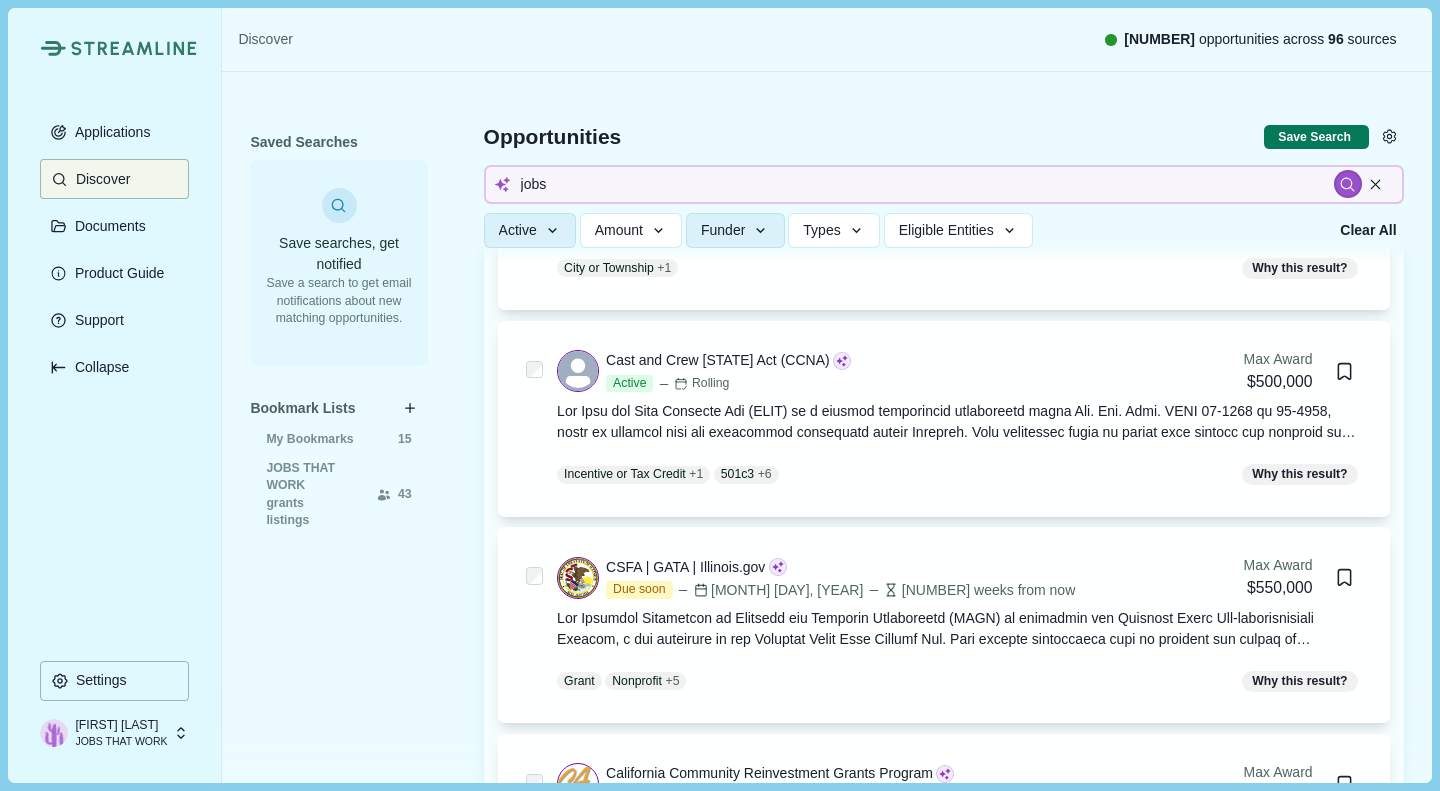 scroll, scrollTop: 3397, scrollLeft: 0, axis: vertical 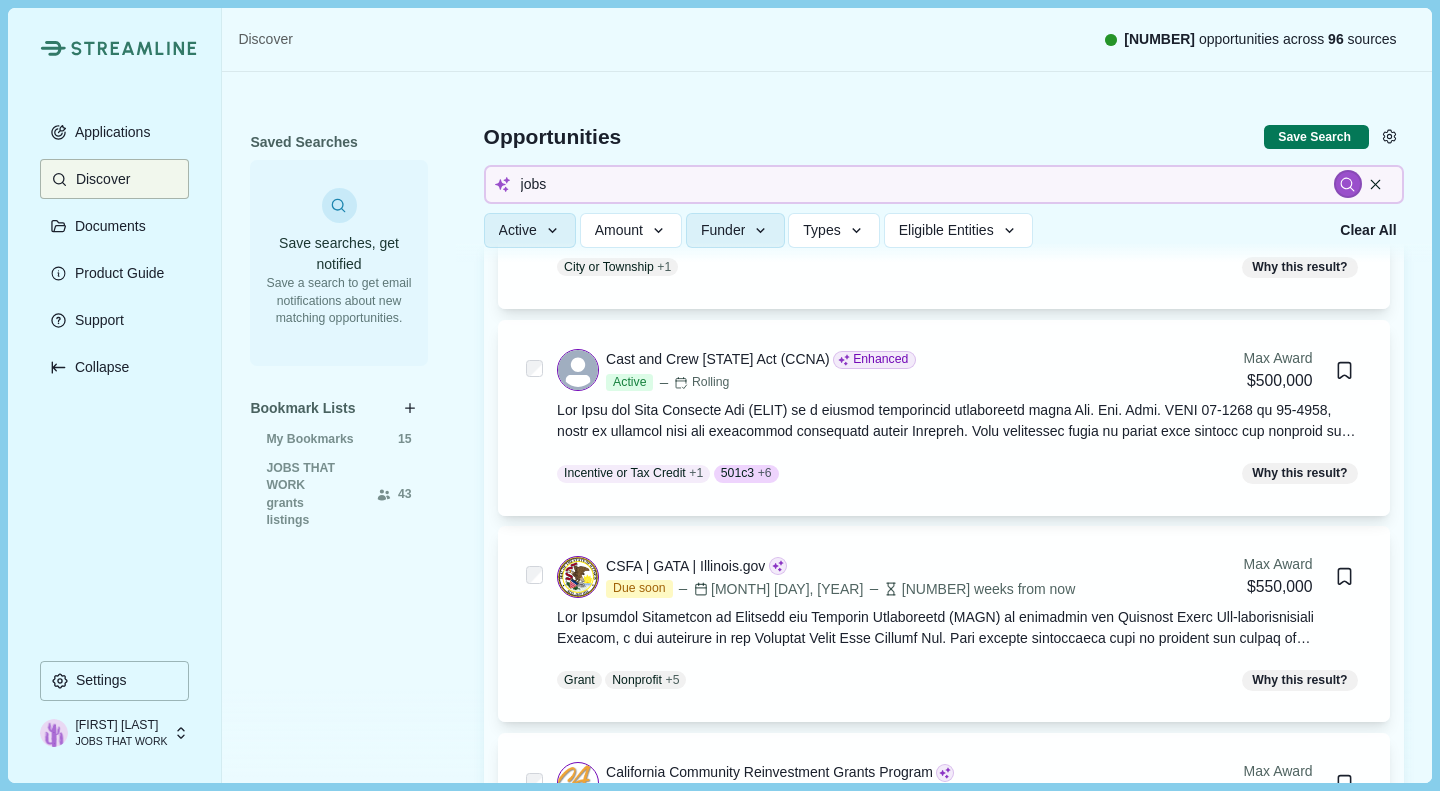 click 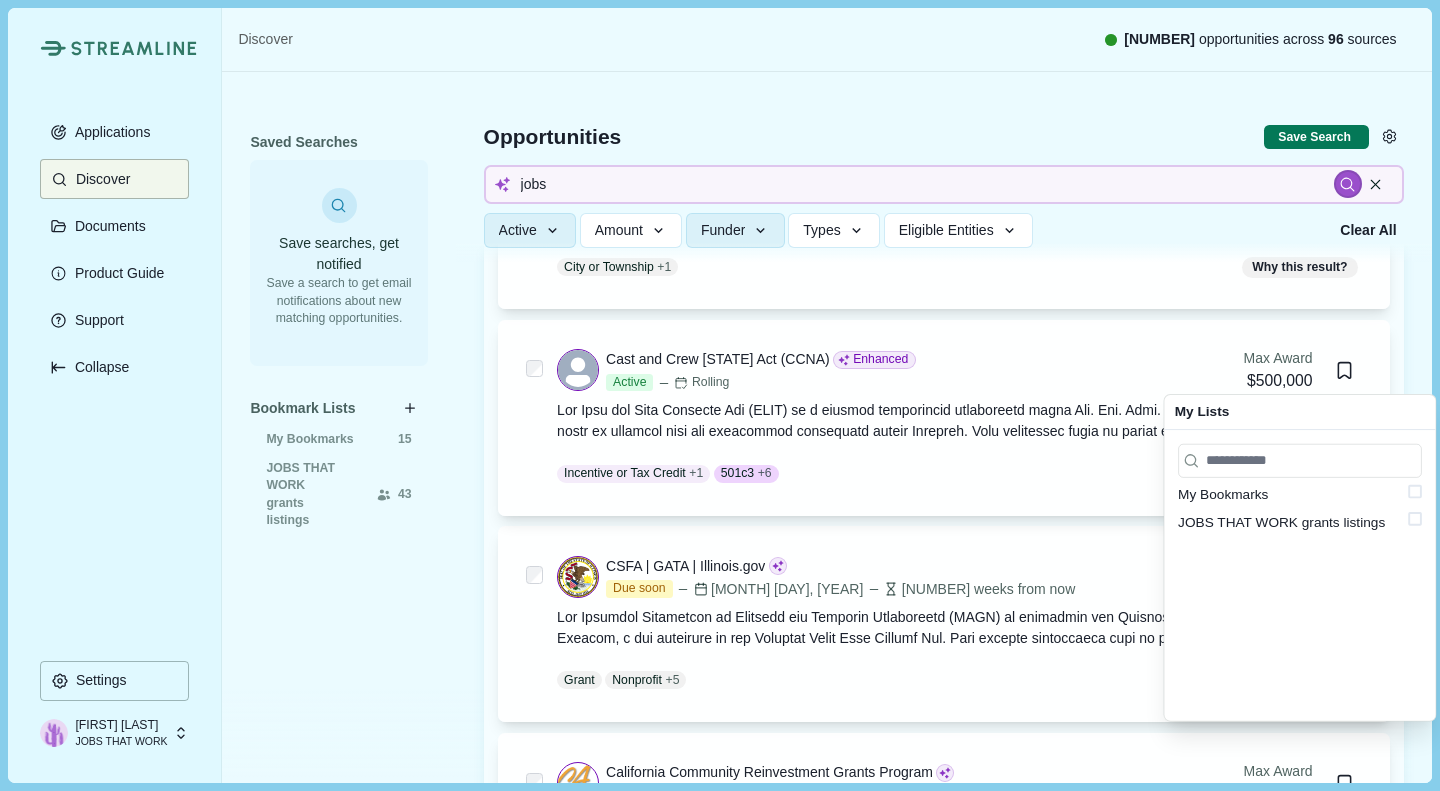type 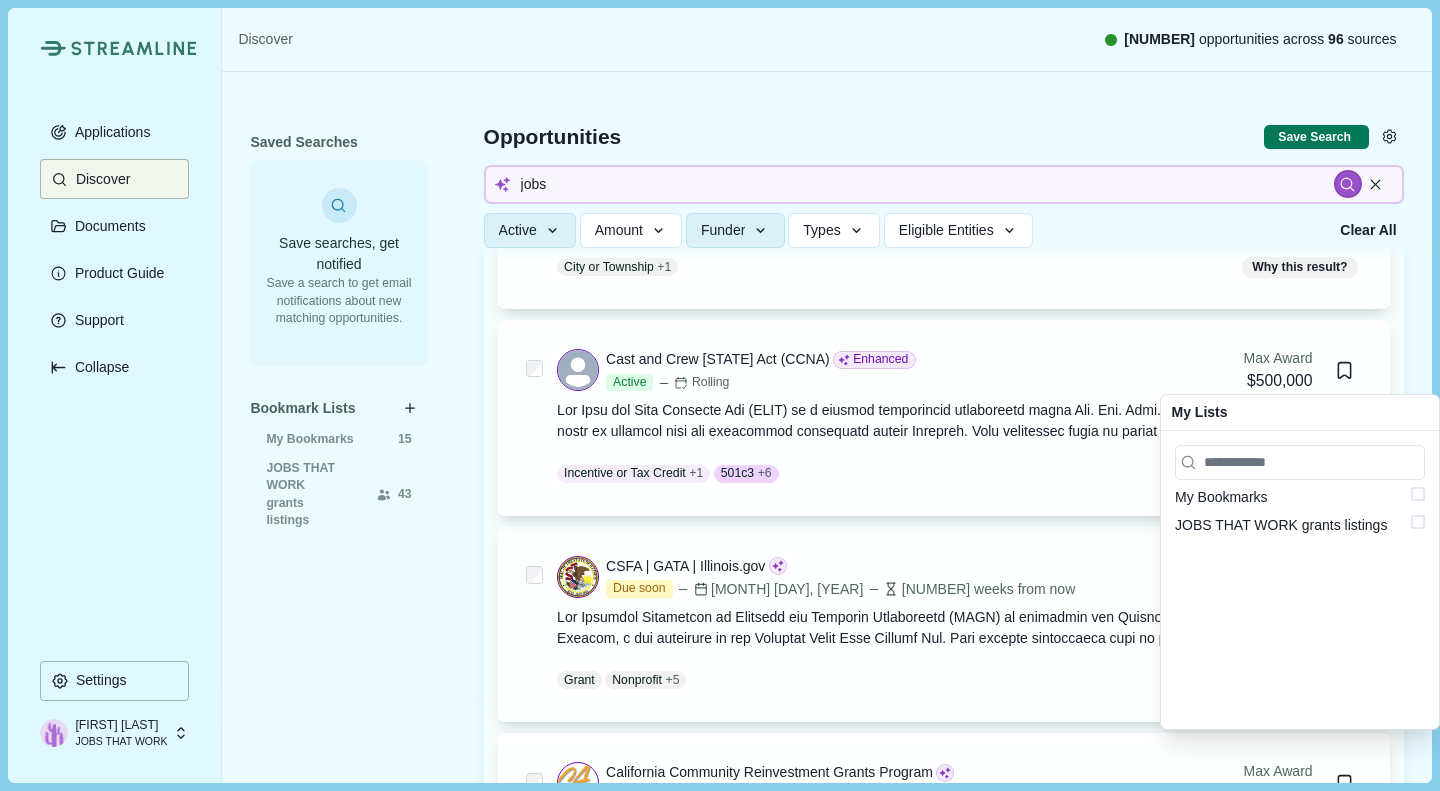 click at bounding box center (1418, 525) 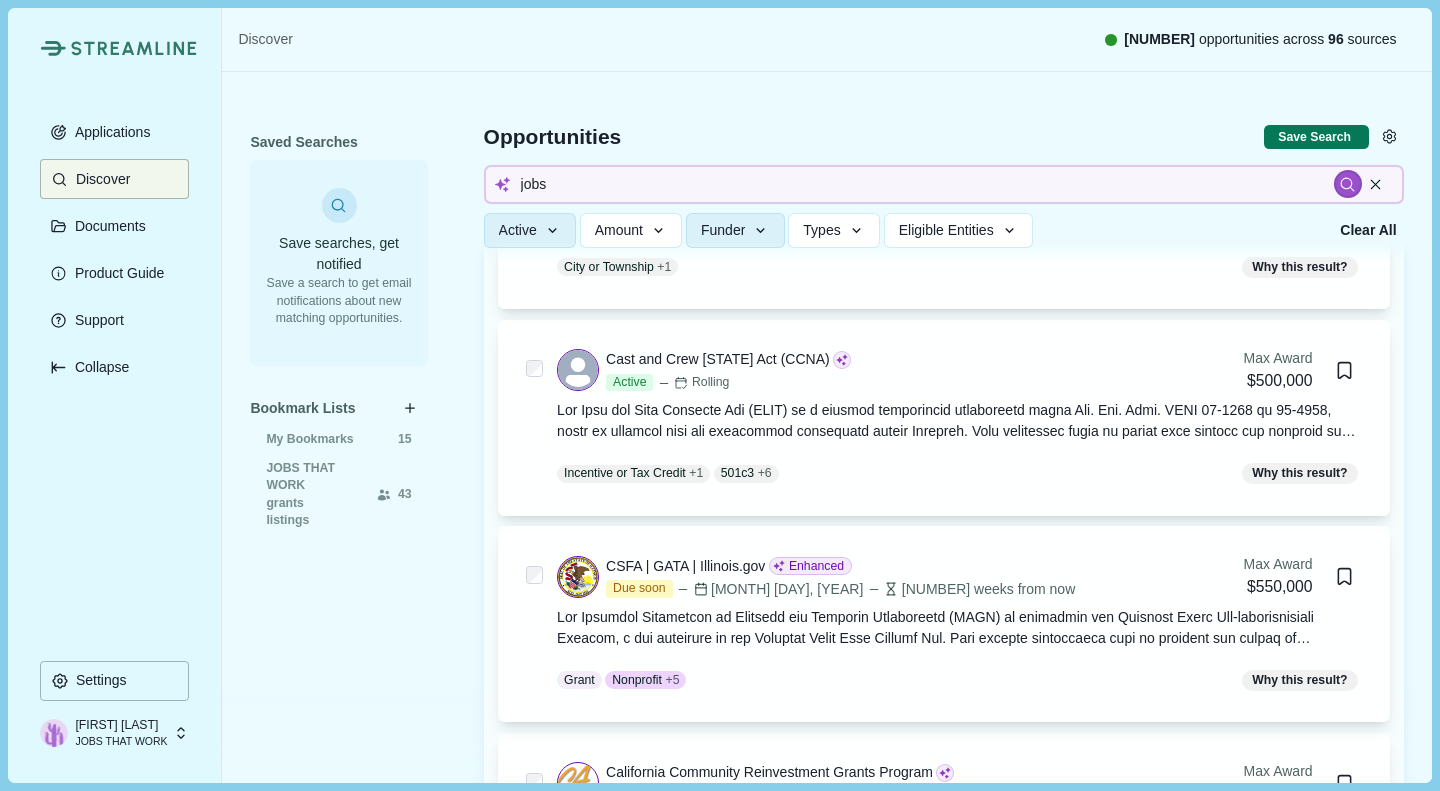 click on "CSFA | GATA | Illinois.gov Enhanced Due soon [MONTH] [DAY], [YEAR] [NUMBER] weeks from now Max Award $[MONEY] Grant Nonprofit + 5 Why this result?" at bounding box center [959, 624] 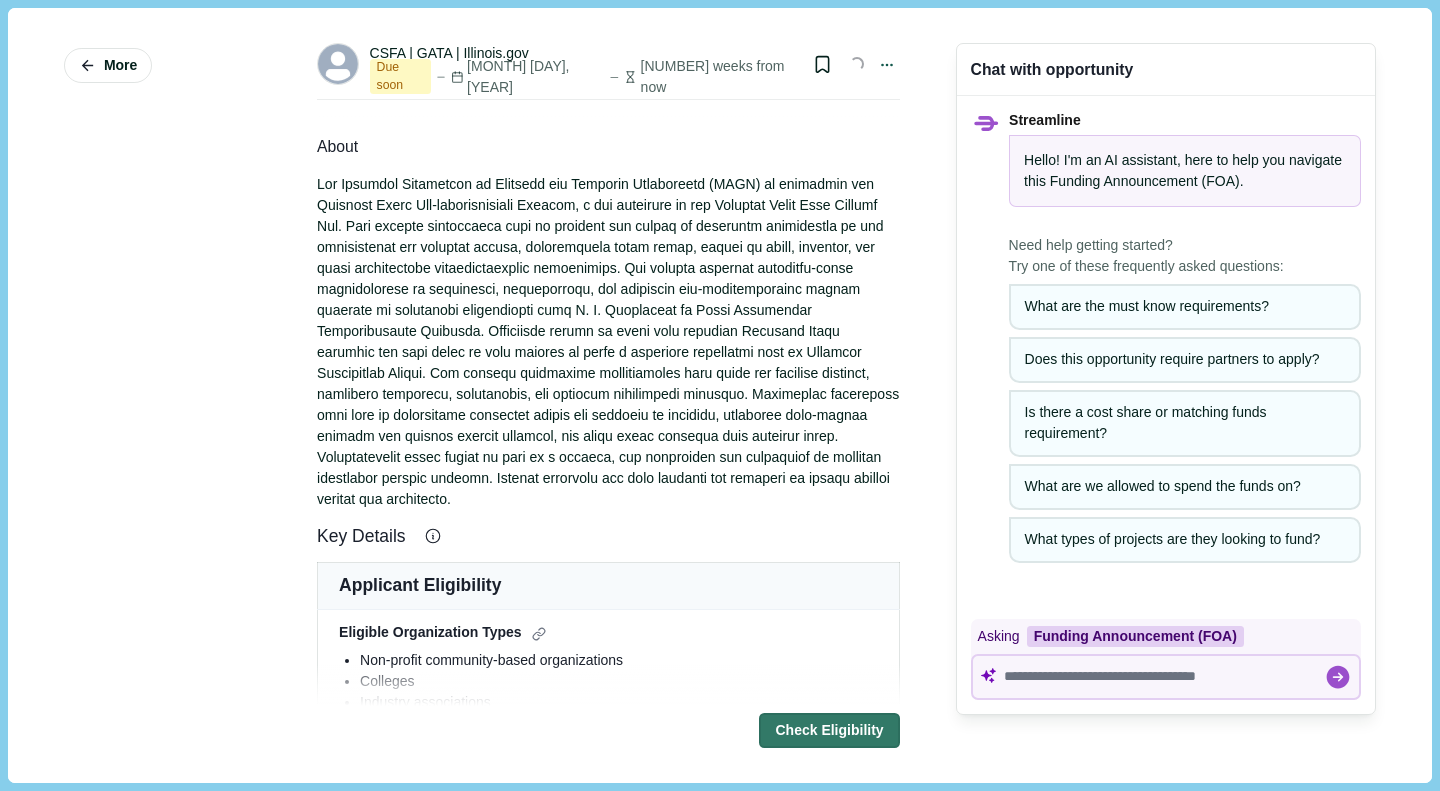 scroll, scrollTop: 0, scrollLeft: 0, axis: both 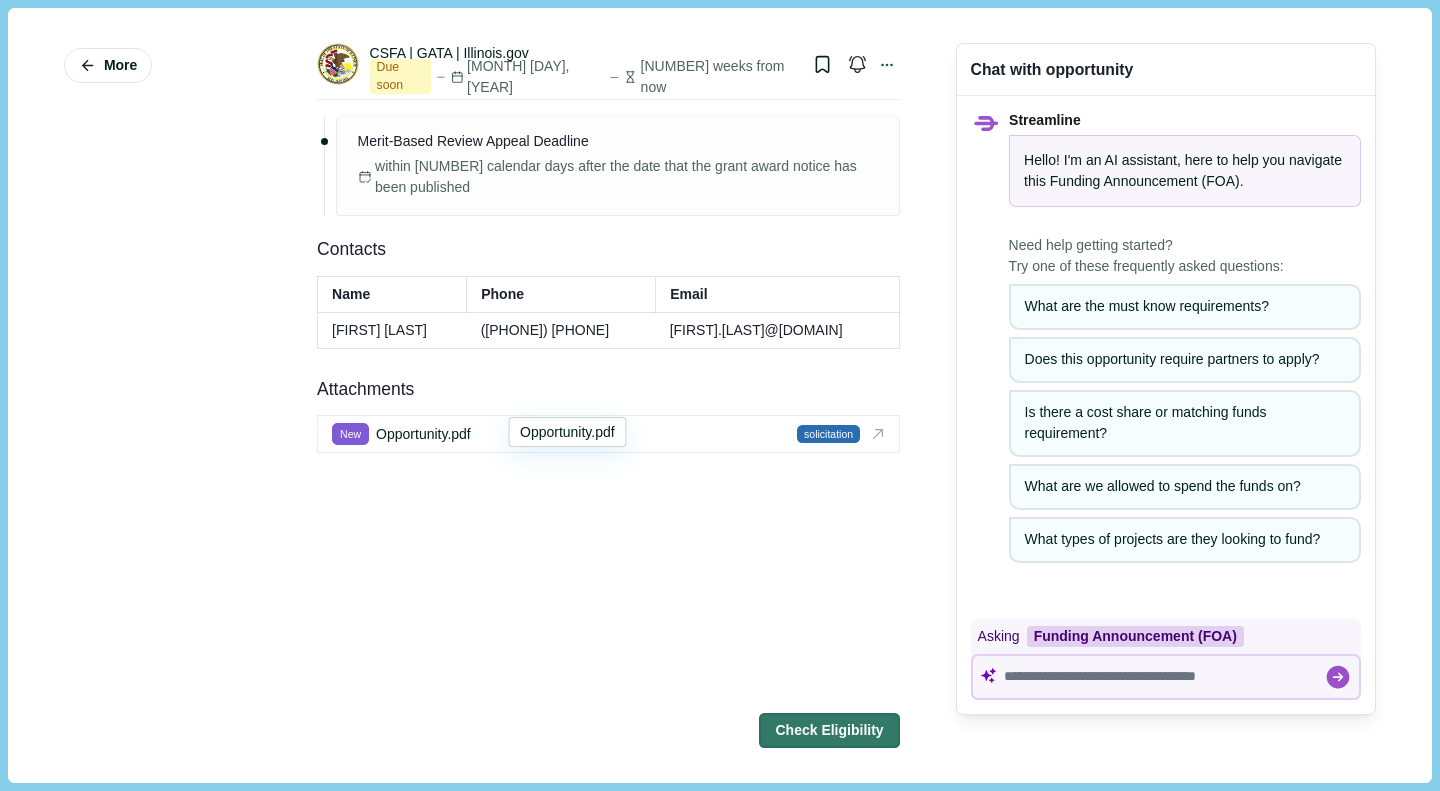 click on "Opportunity.pdf" at bounding box center [423, 434] 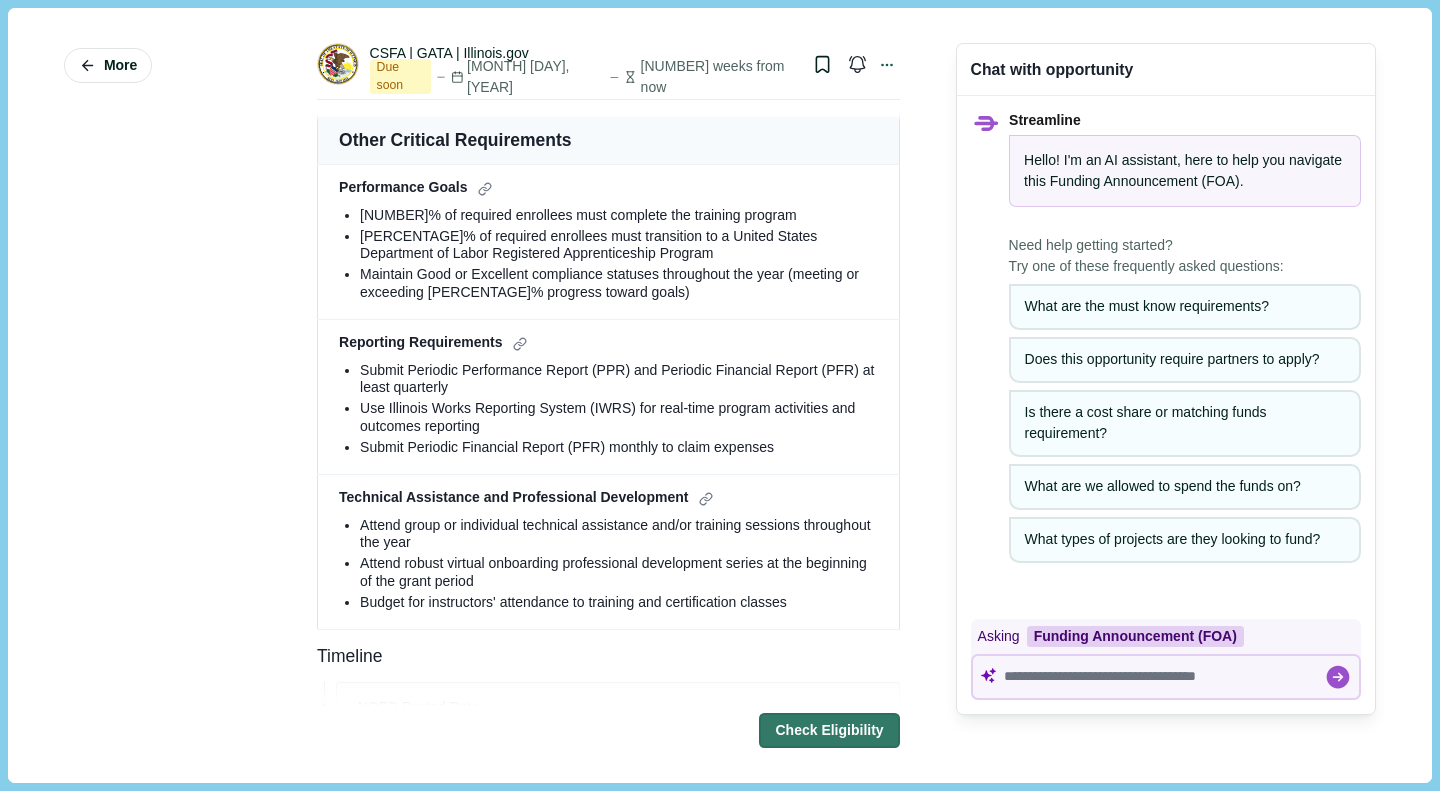 scroll, scrollTop: 2264, scrollLeft: 0, axis: vertical 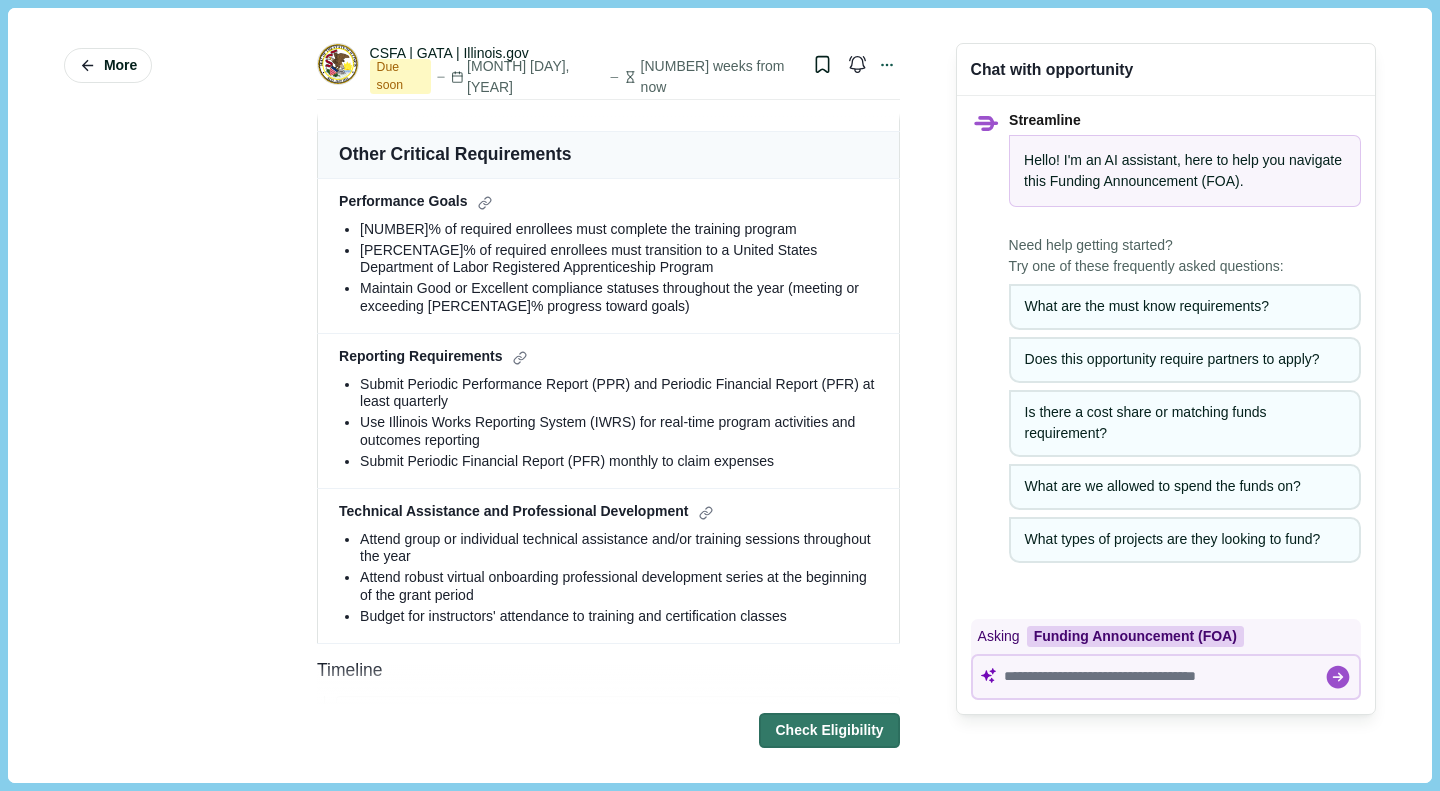 click at bounding box center (822, 64) 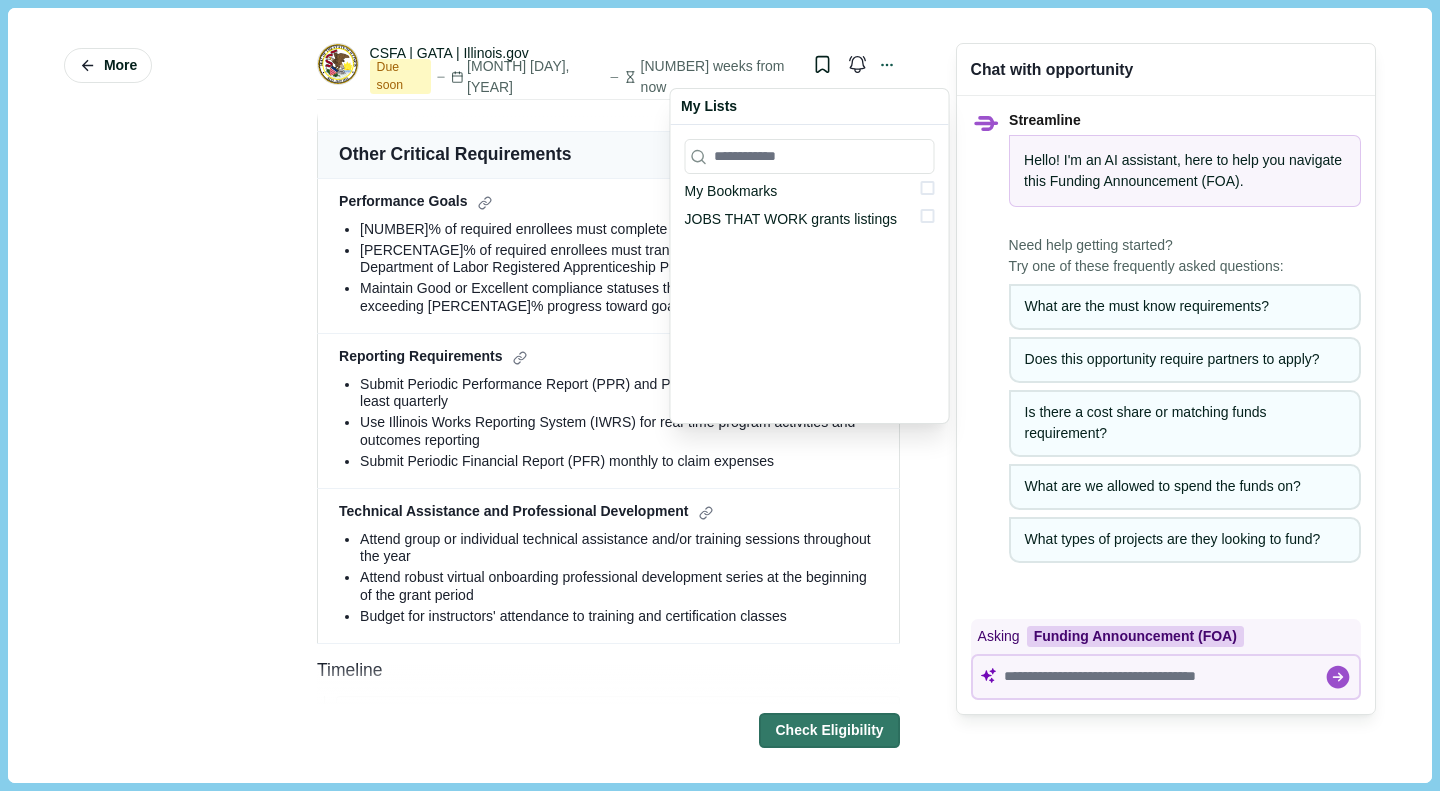 click at bounding box center (928, 216) 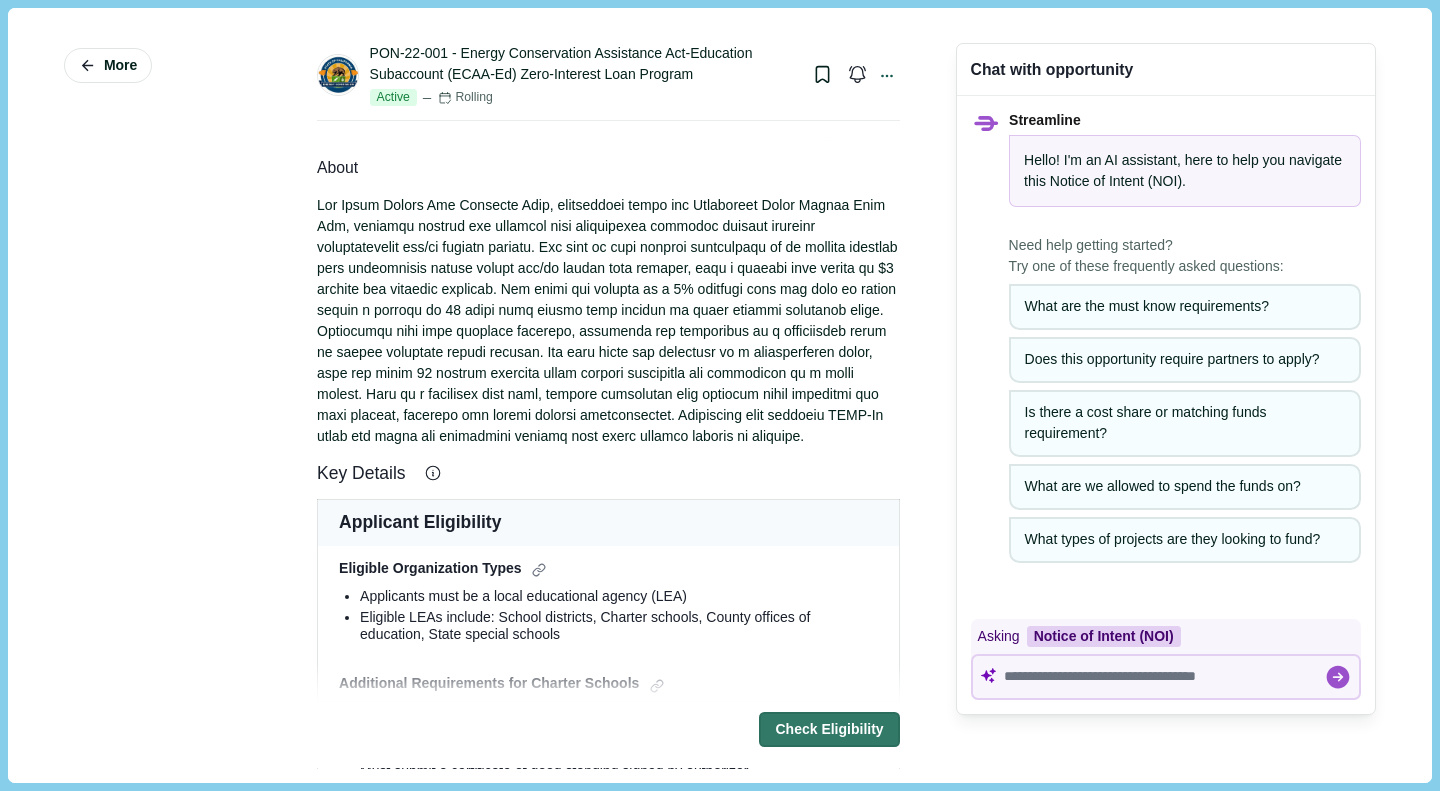 scroll, scrollTop: 0, scrollLeft: 0, axis: both 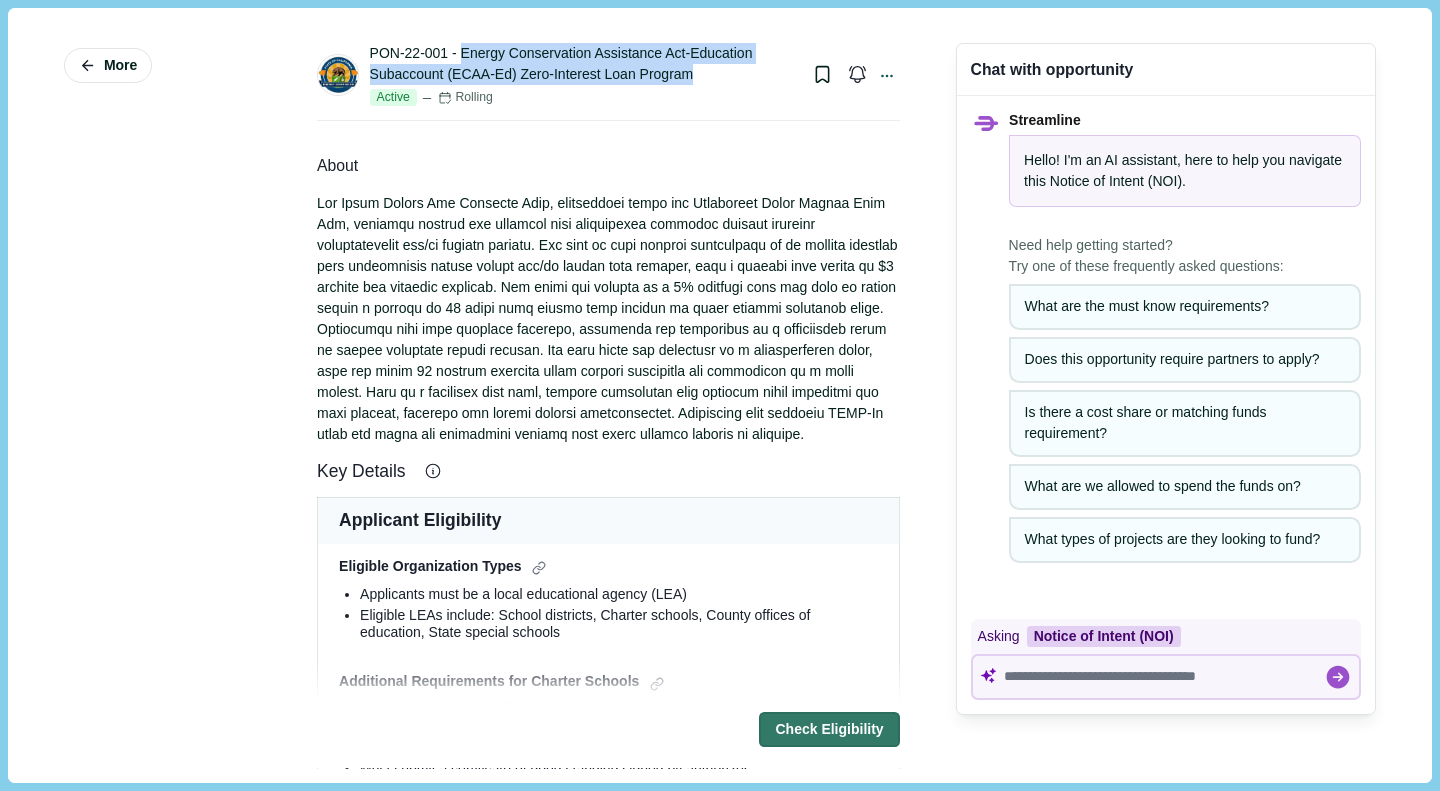 drag, startPoint x: 704, startPoint y: 79, endPoint x: 461, endPoint y: 50, distance: 244.72433 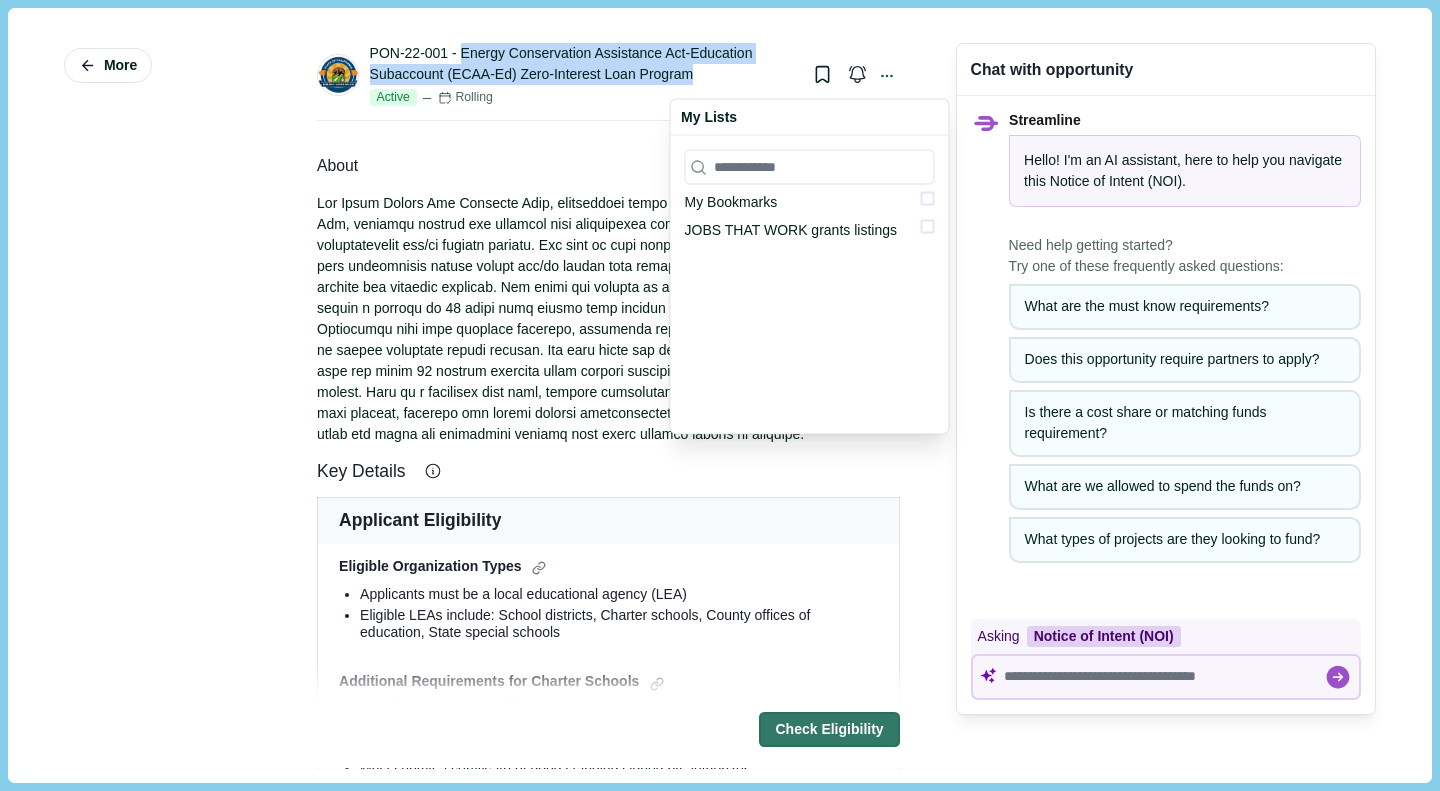 click at bounding box center [928, 227] 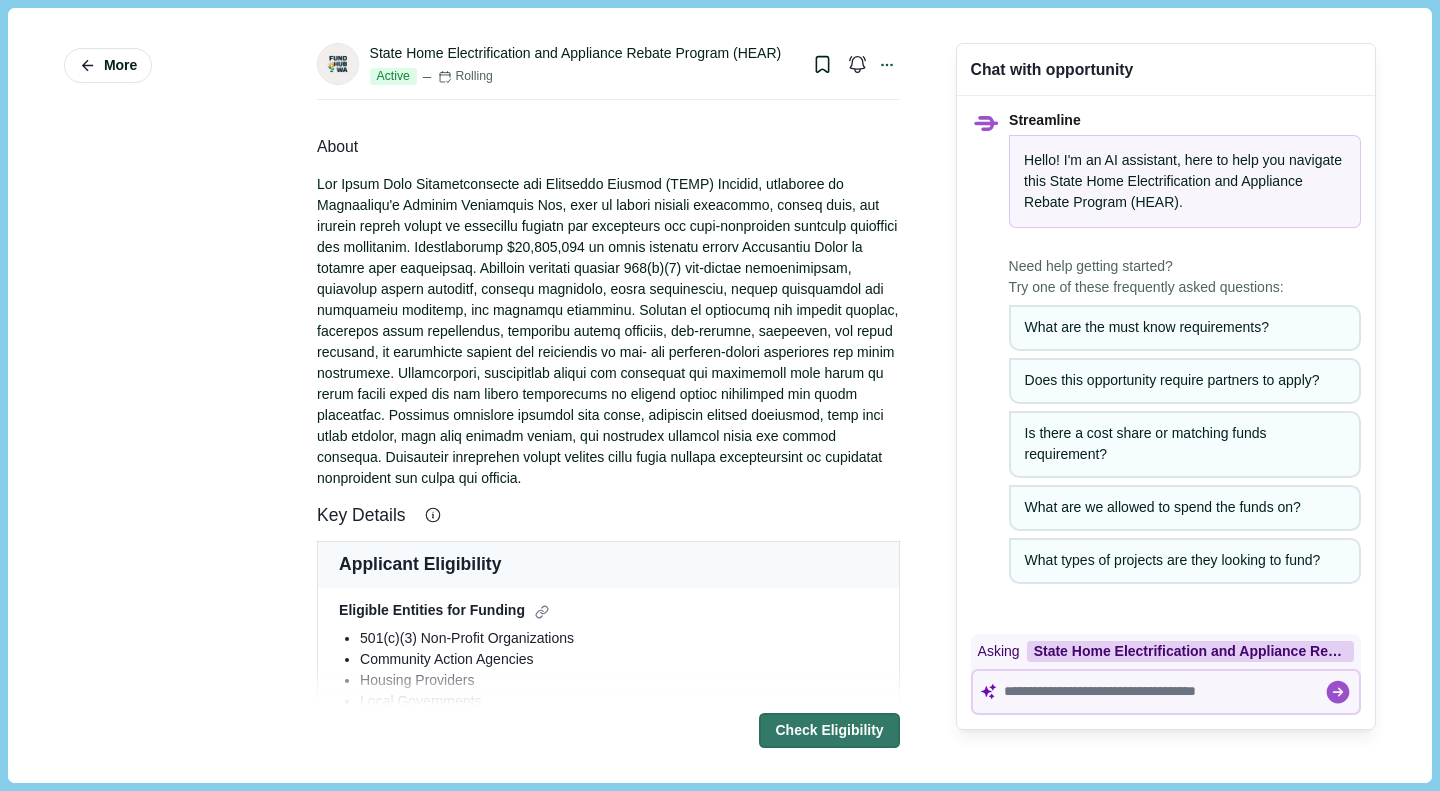scroll, scrollTop: 0, scrollLeft: 0, axis: both 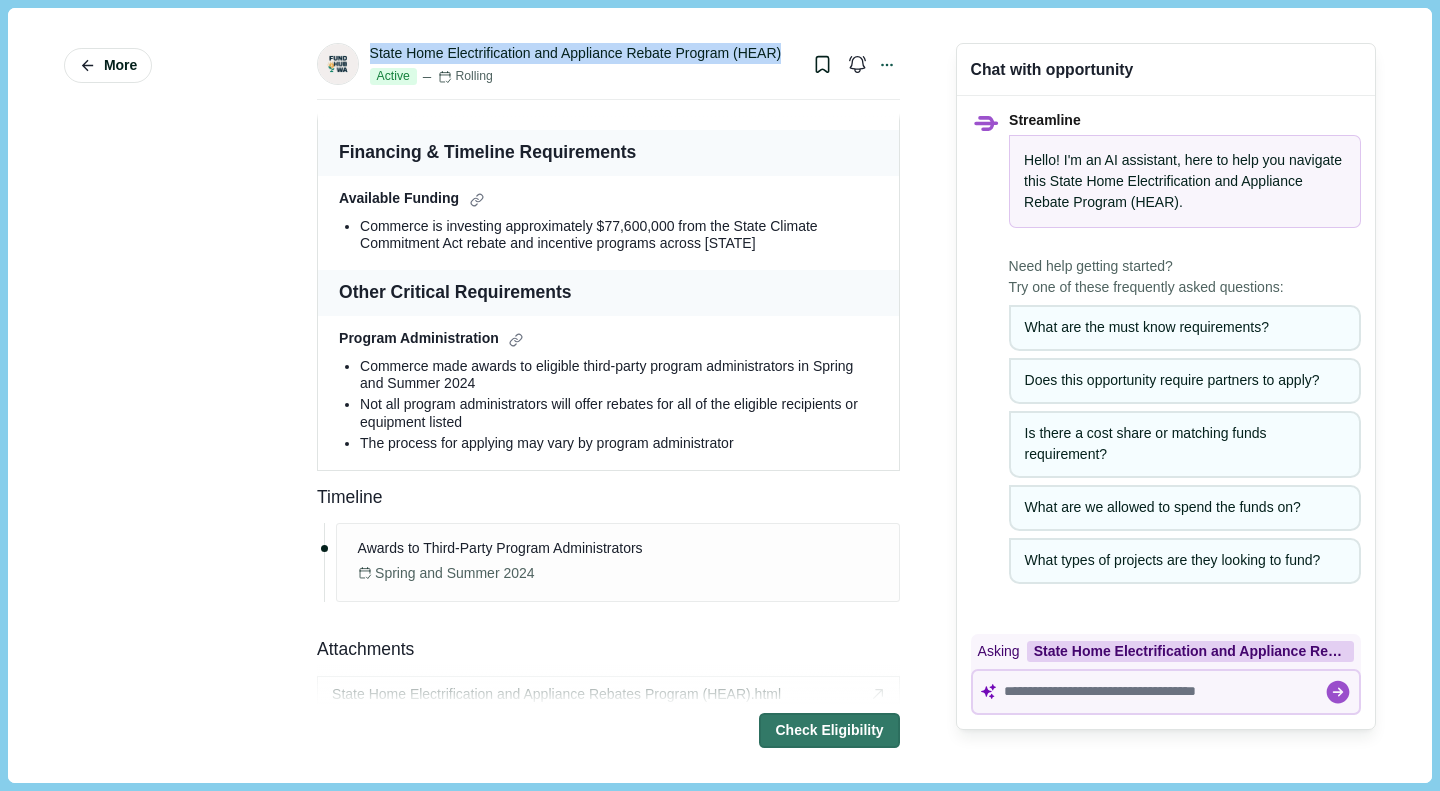 drag, startPoint x: 781, startPoint y: 48, endPoint x: 371, endPoint y: 48, distance: 410 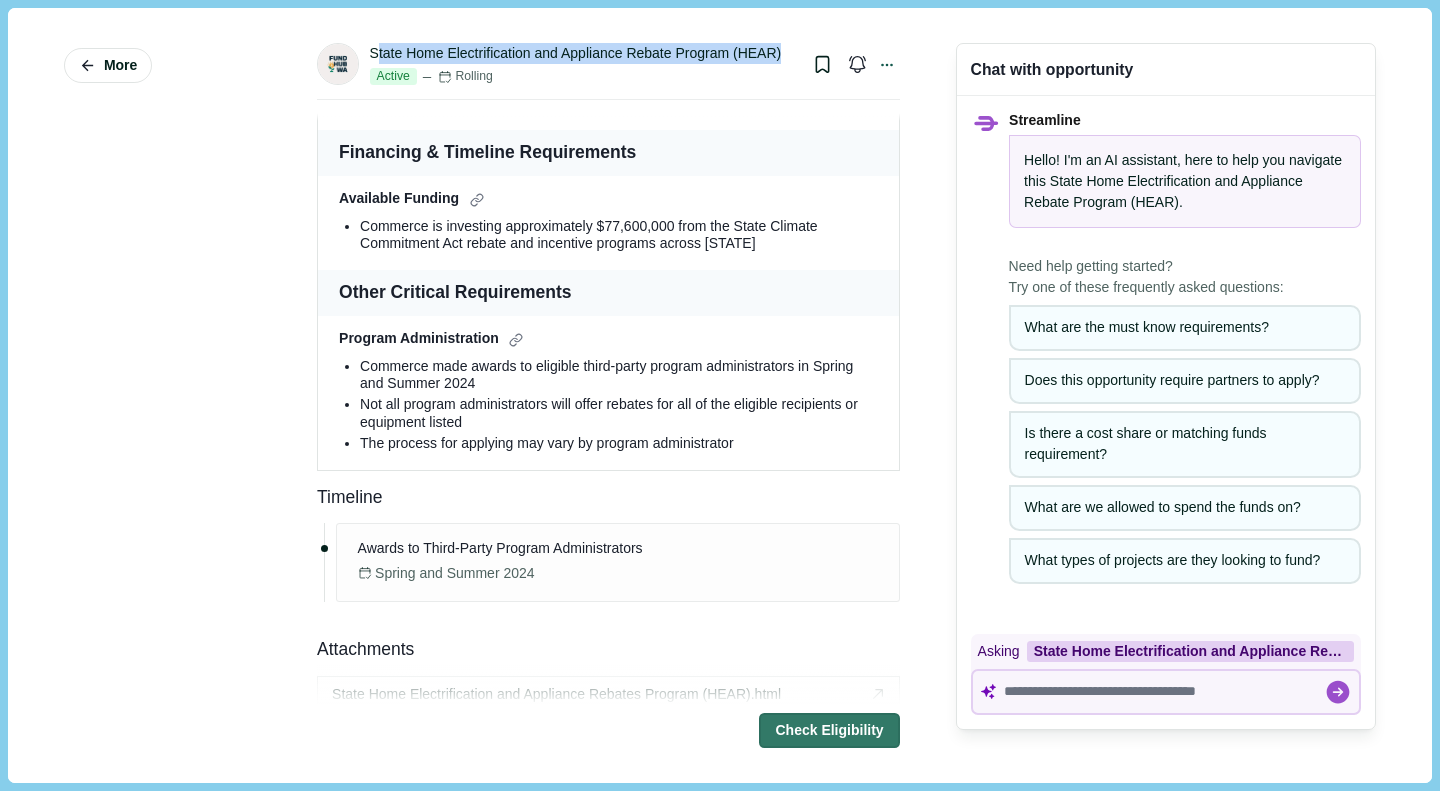 copy on "tate Home Electrification and Appliance Rebate Program (HEAR)" 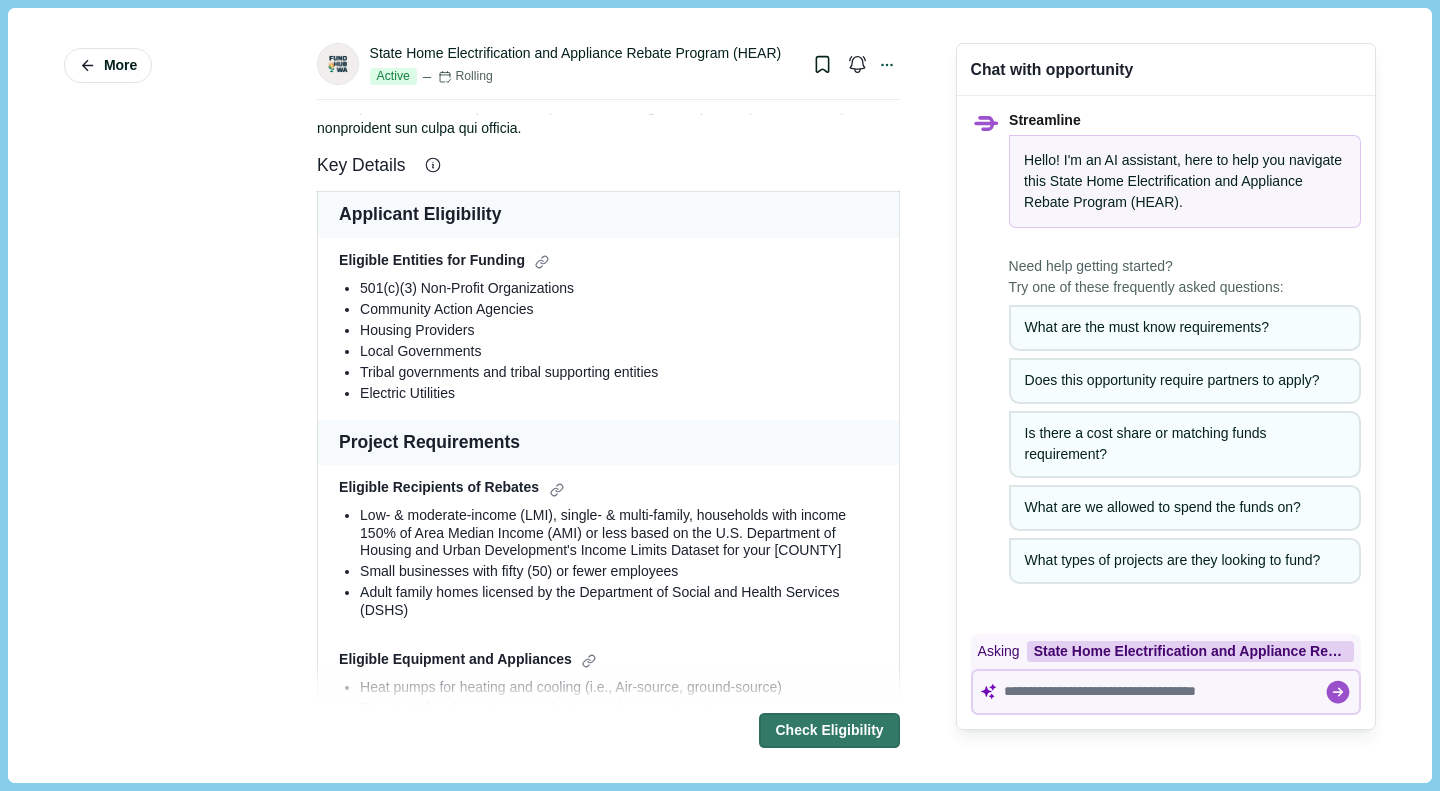 click on "Eligible Entities for Funding 501(c)(3) Non-Profit Organizations Community Action Agencies Housing Providers Local Governments Tribal governments and tribal supporting entities Electric Utilities" at bounding box center [609, 329] 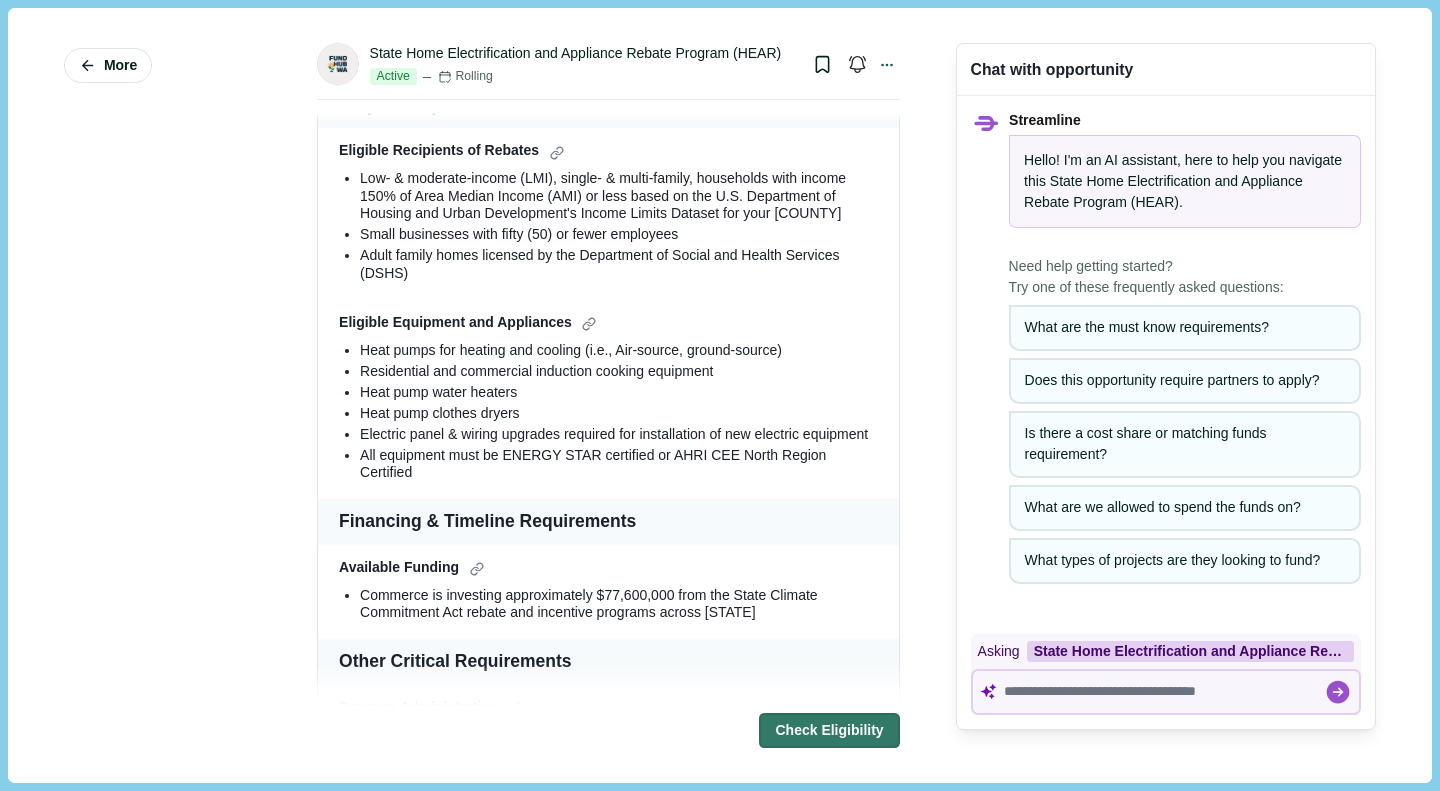 scroll, scrollTop: 863, scrollLeft: 0, axis: vertical 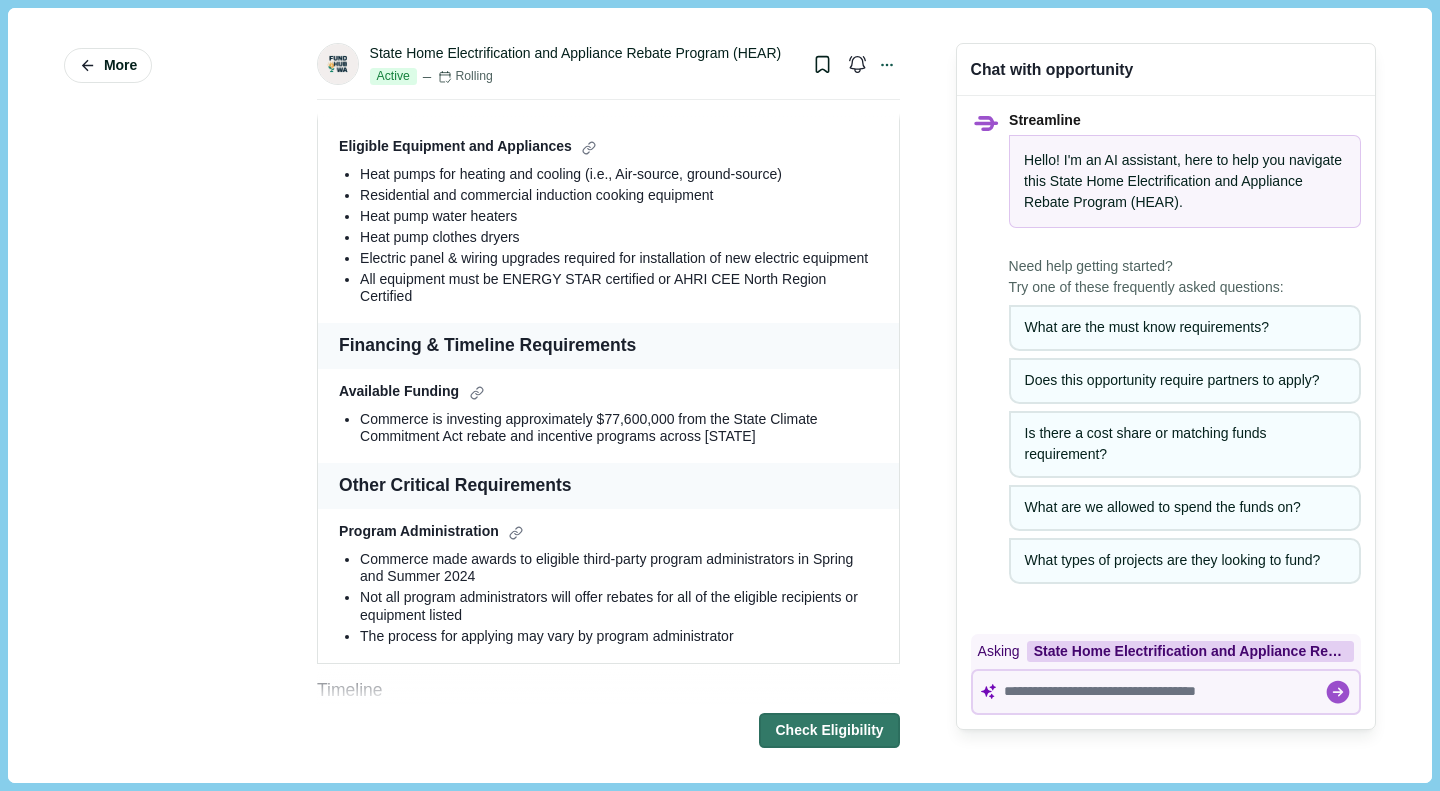 click 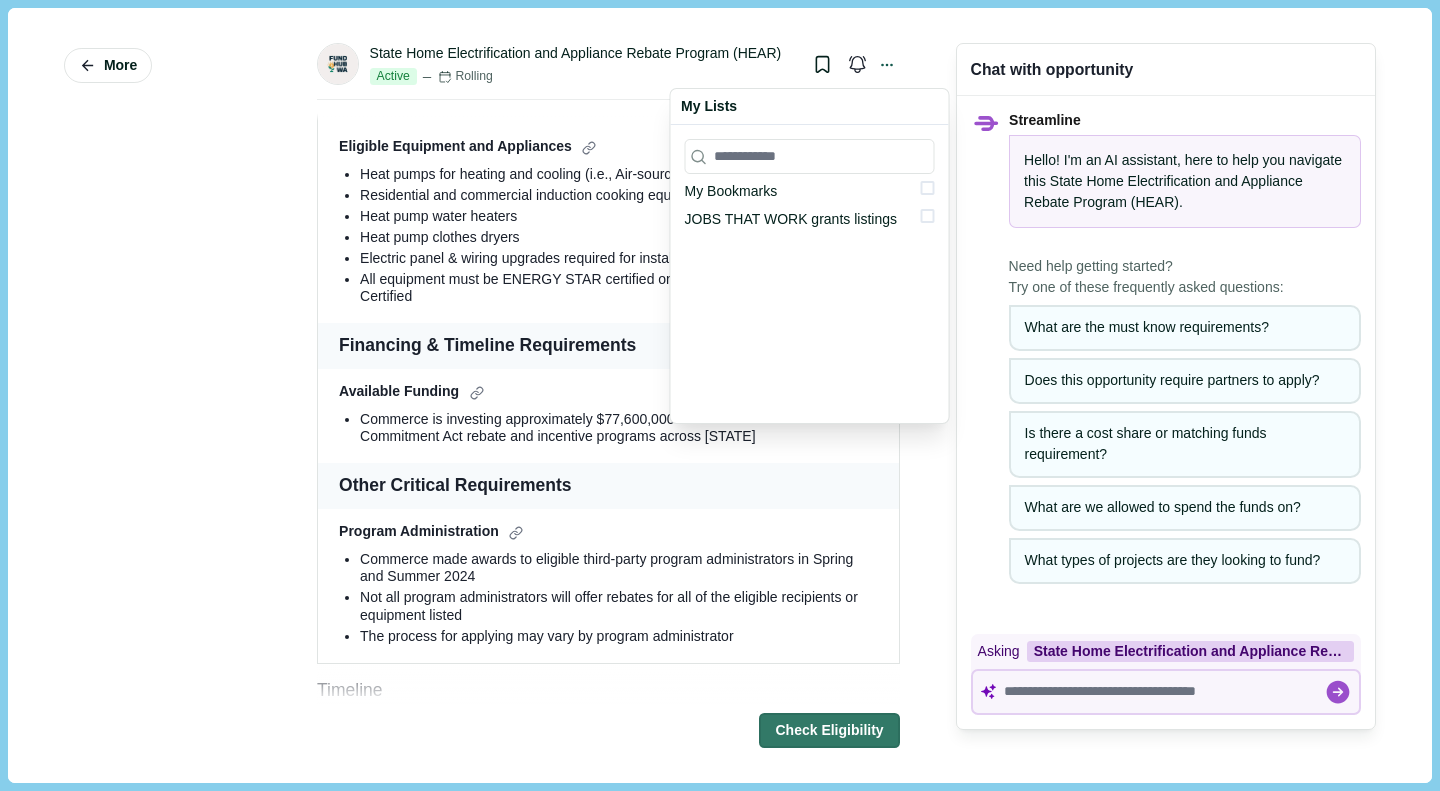 click on "JOBS THAT WORK grants listings" at bounding box center (810, 219) 